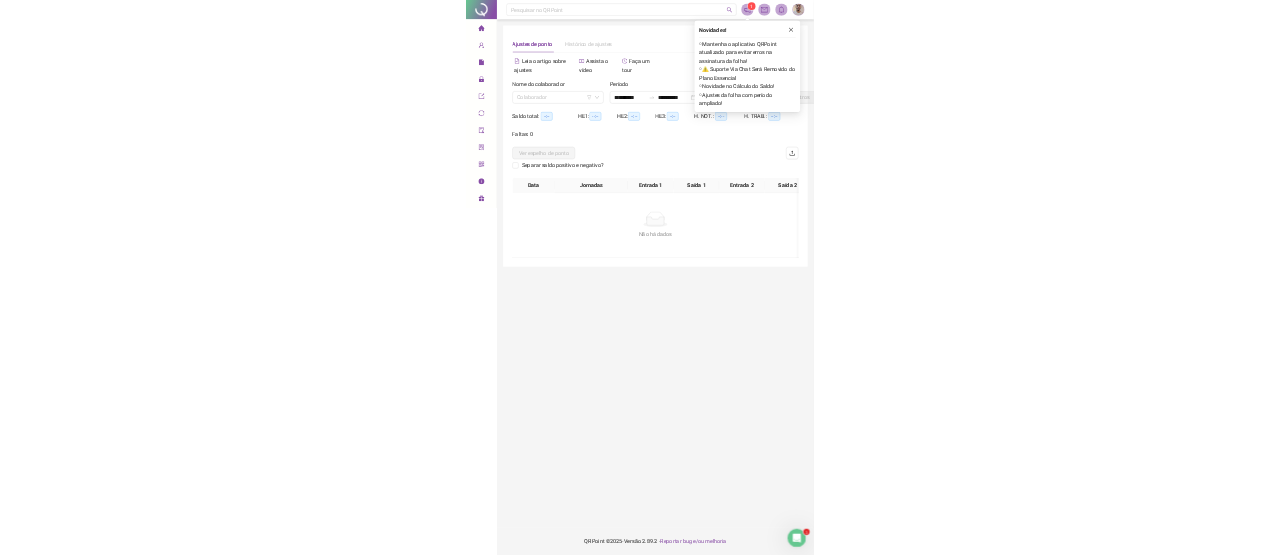 scroll, scrollTop: 0, scrollLeft: 0, axis: both 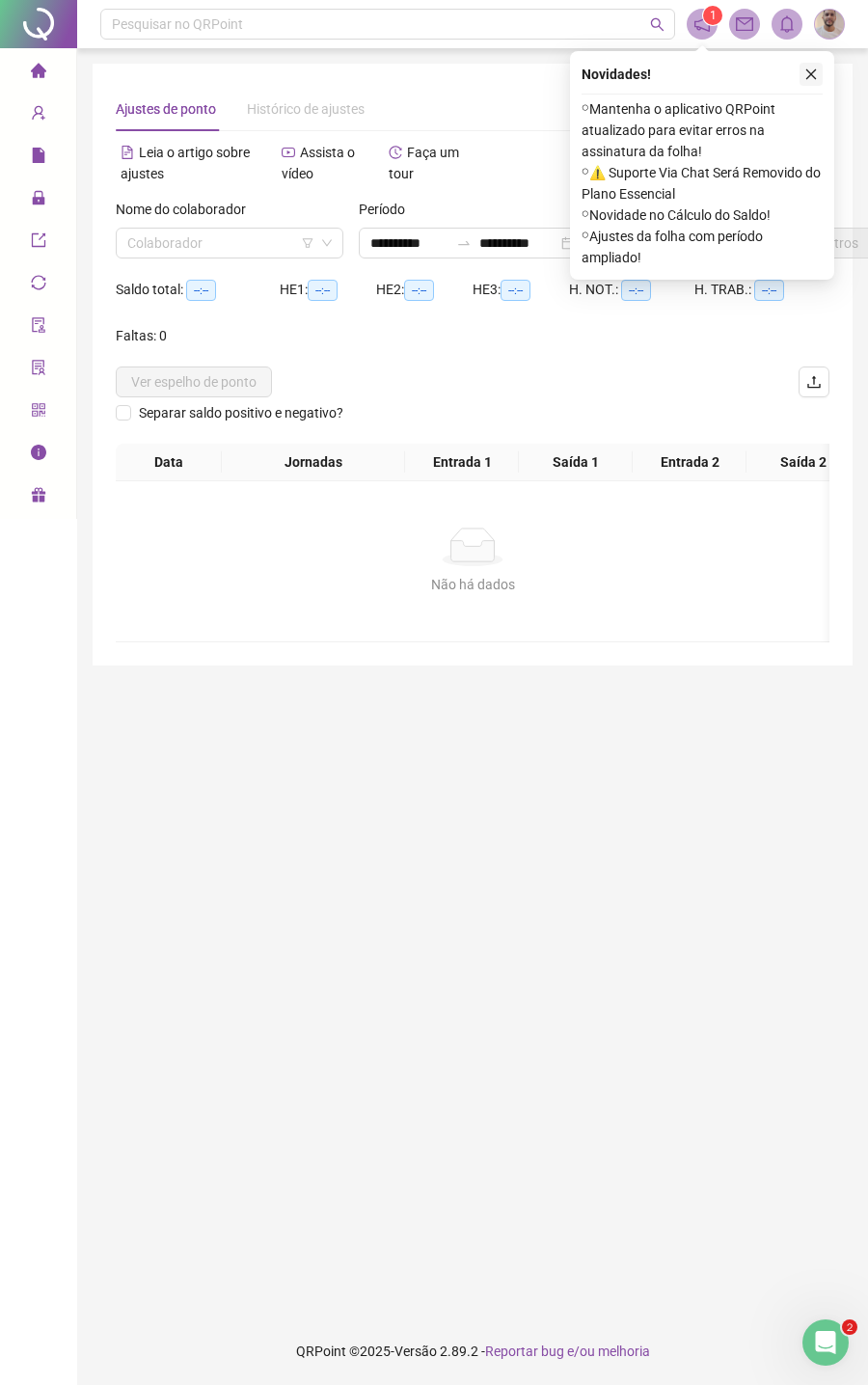 click at bounding box center (811, 74) 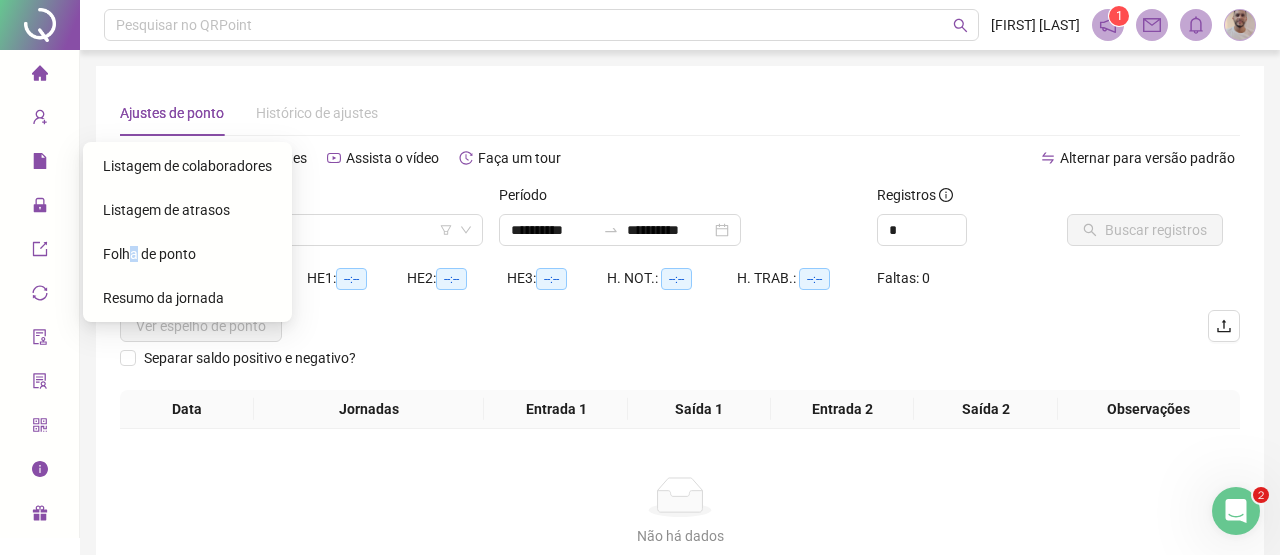 click on "Folha de ponto" at bounding box center [149, 254] 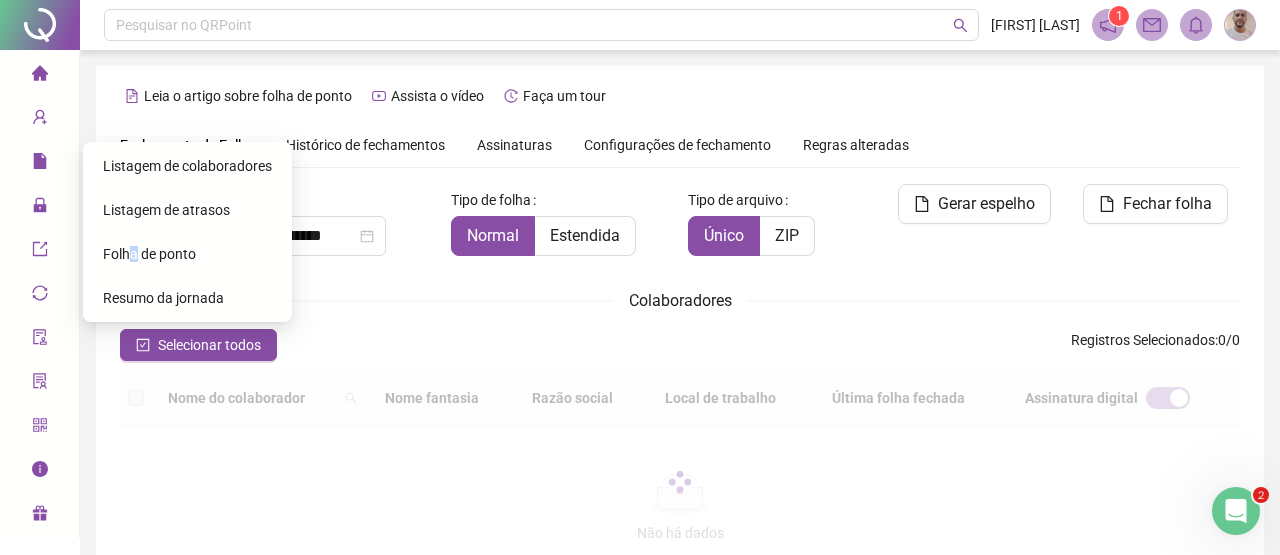 click on "Gerar espelho" at bounding box center (963, 228) 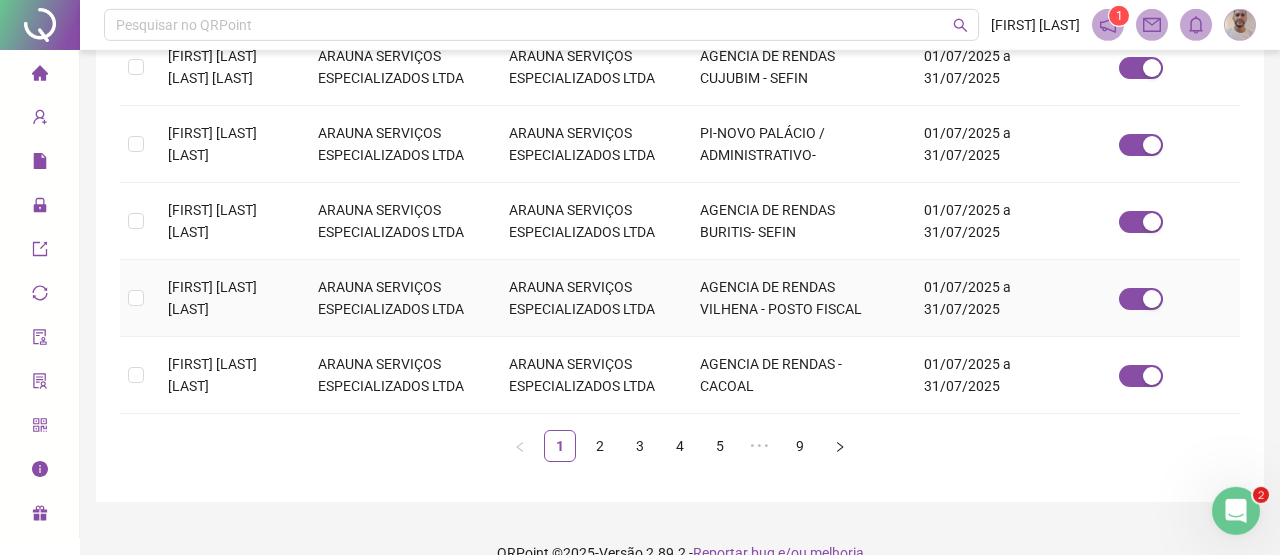 scroll, scrollTop: 878, scrollLeft: 0, axis: vertical 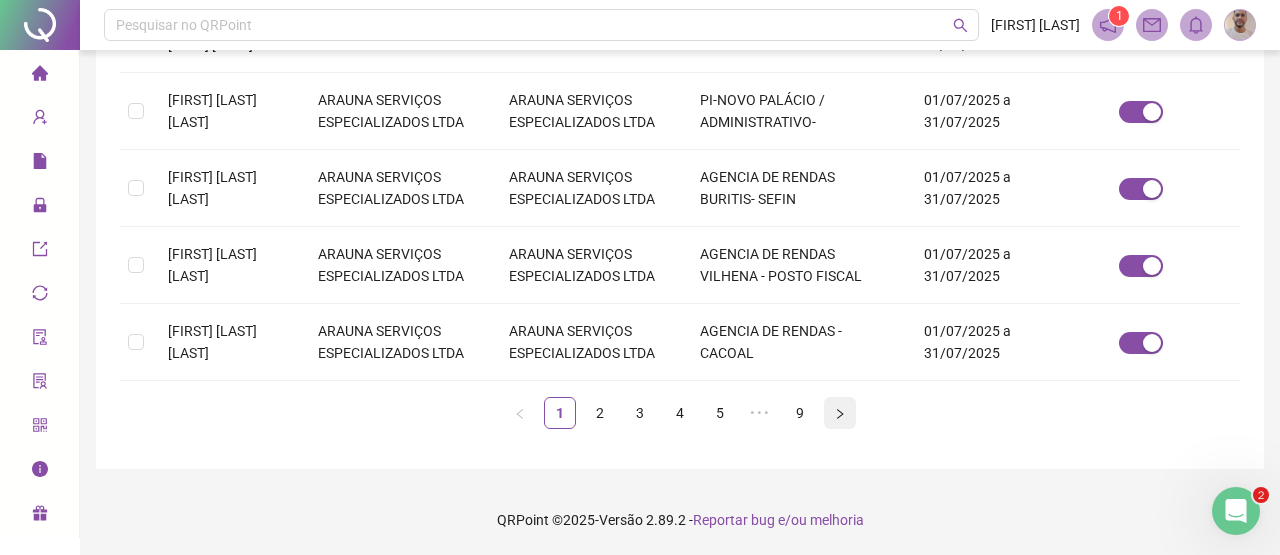 click 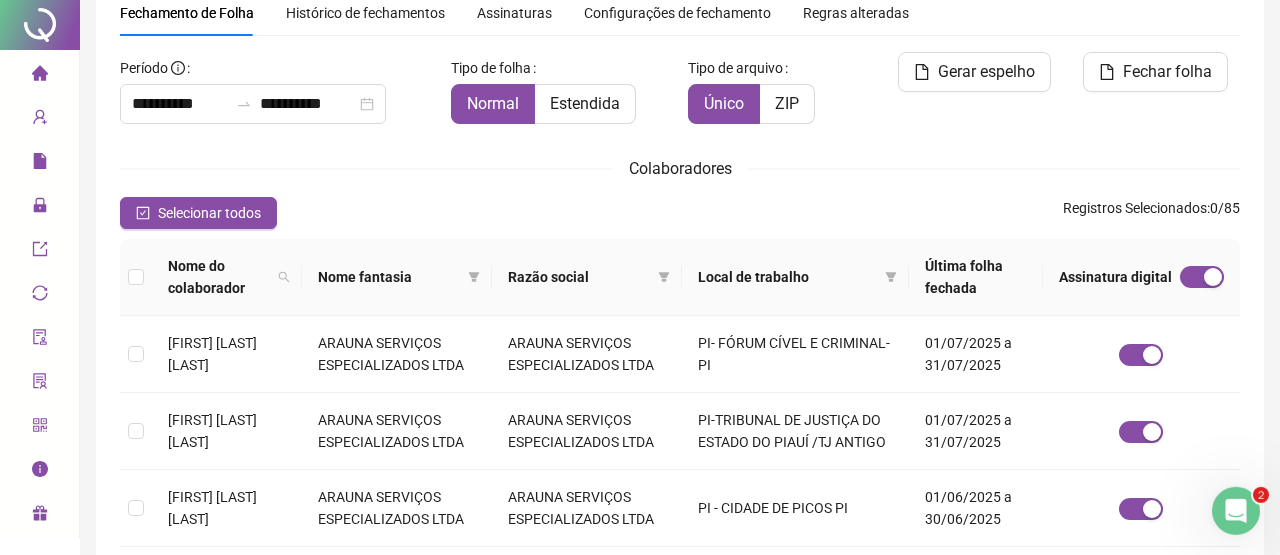 scroll, scrollTop: 0, scrollLeft: 0, axis: both 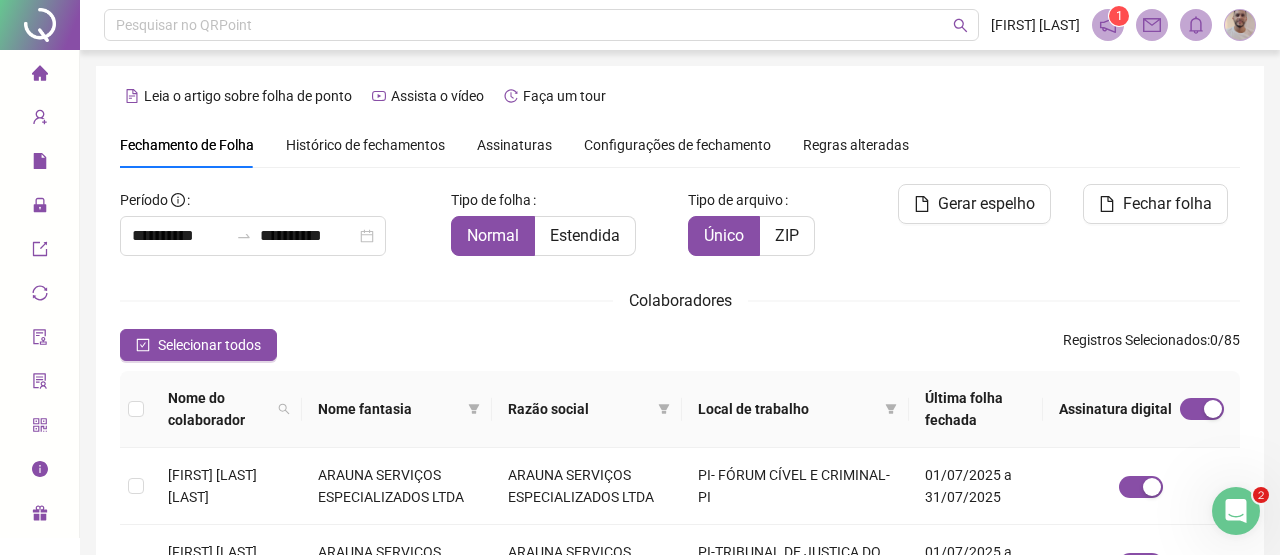 click on "Assinaturas" at bounding box center [514, 145] 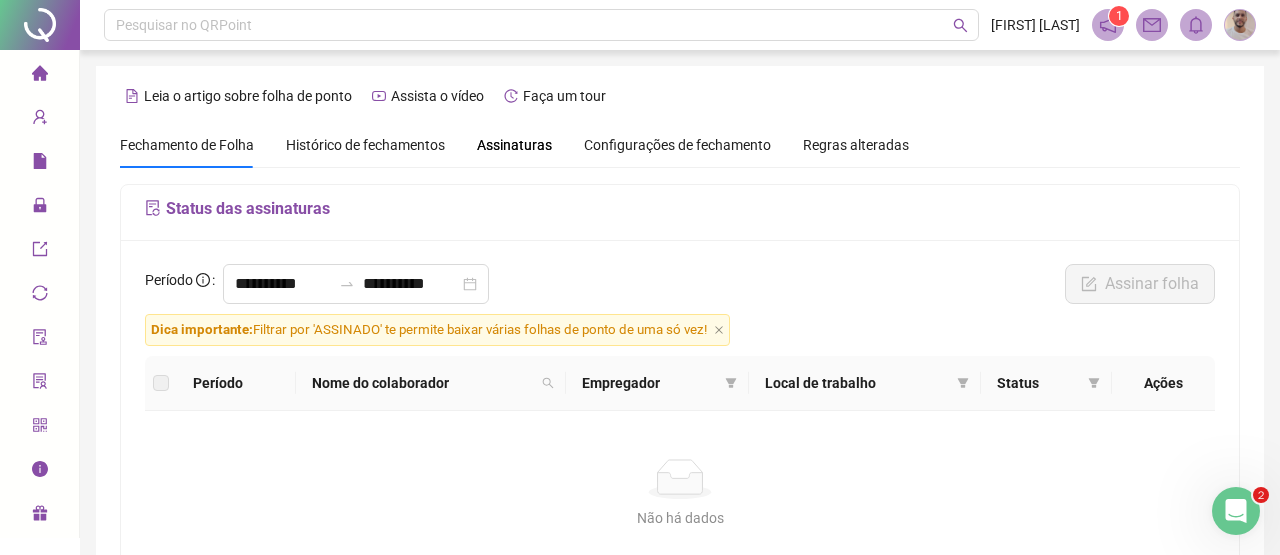 scroll, scrollTop: 132, scrollLeft: 0, axis: vertical 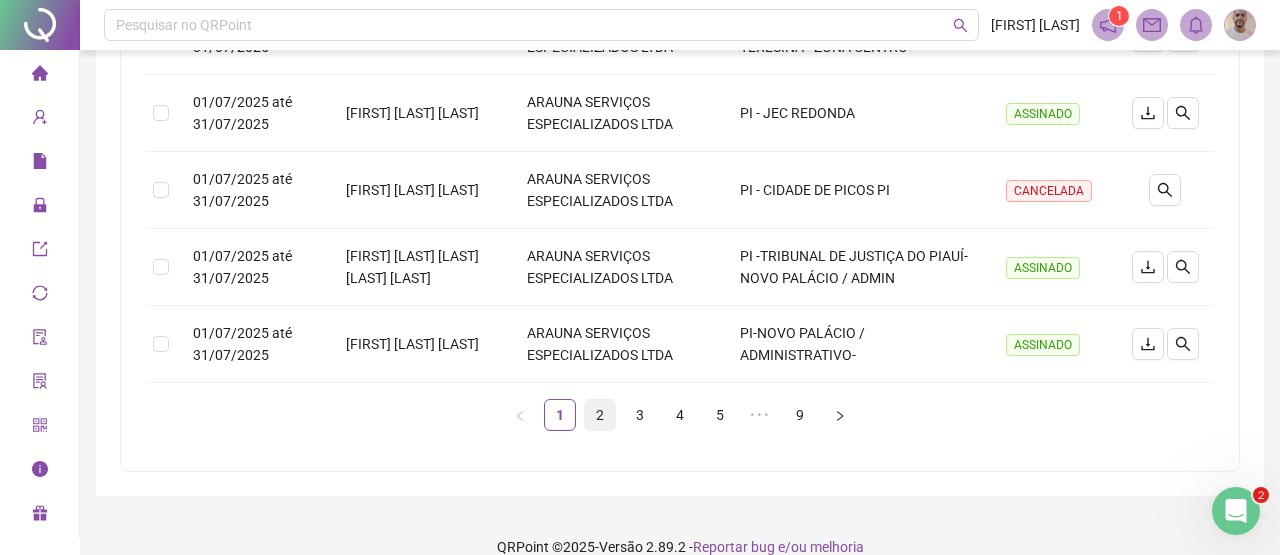 click on "2" at bounding box center (600, 415) 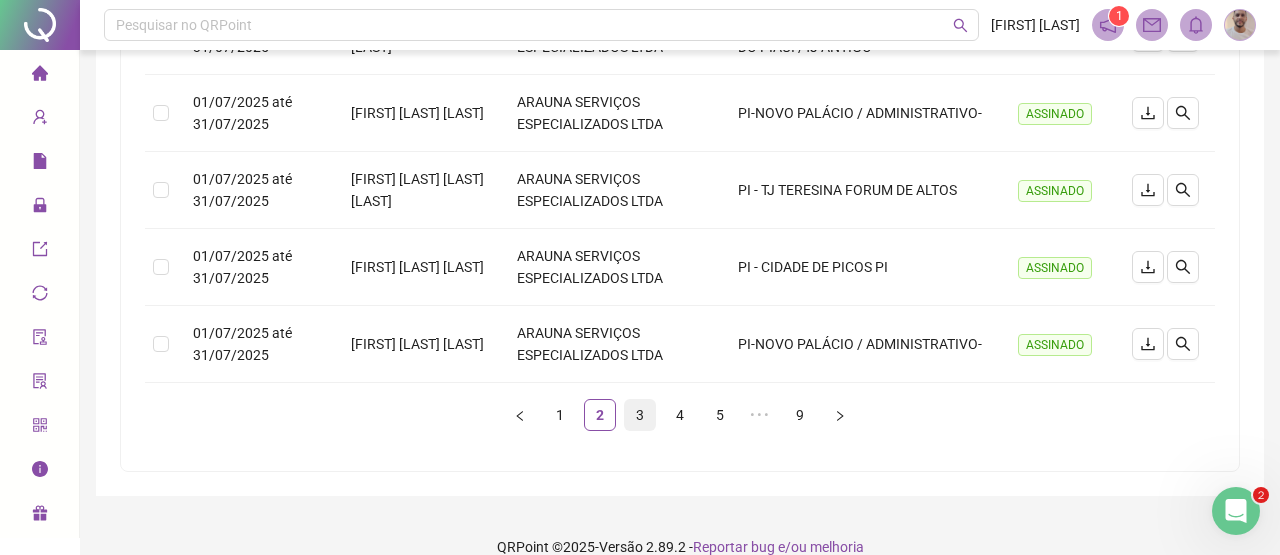 click on "3" at bounding box center (640, 415) 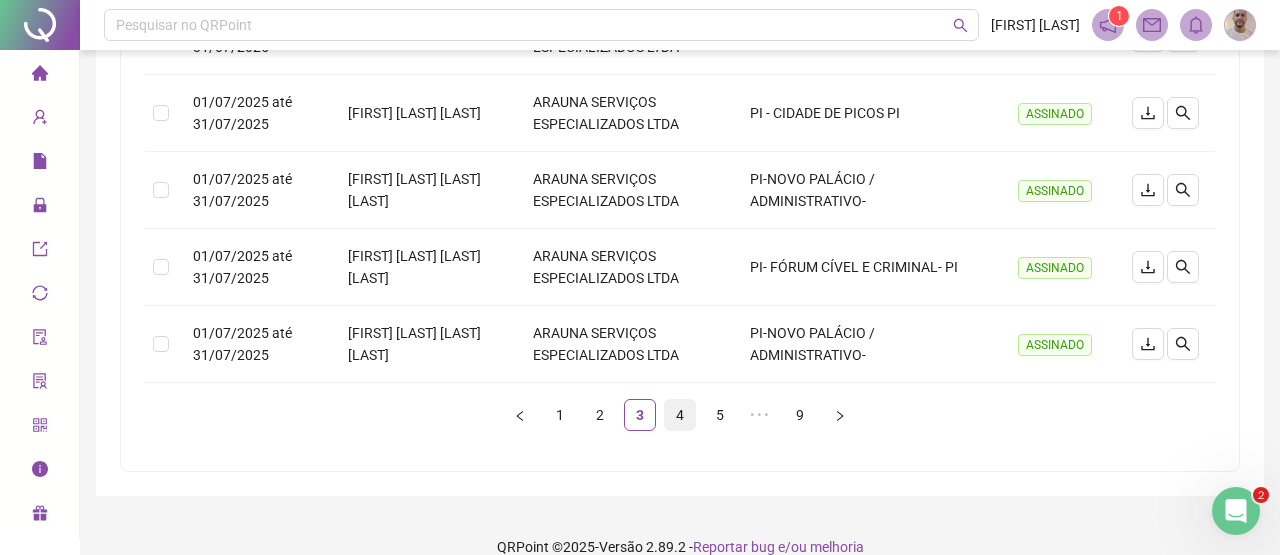 click on "4" at bounding box center (680, 415) 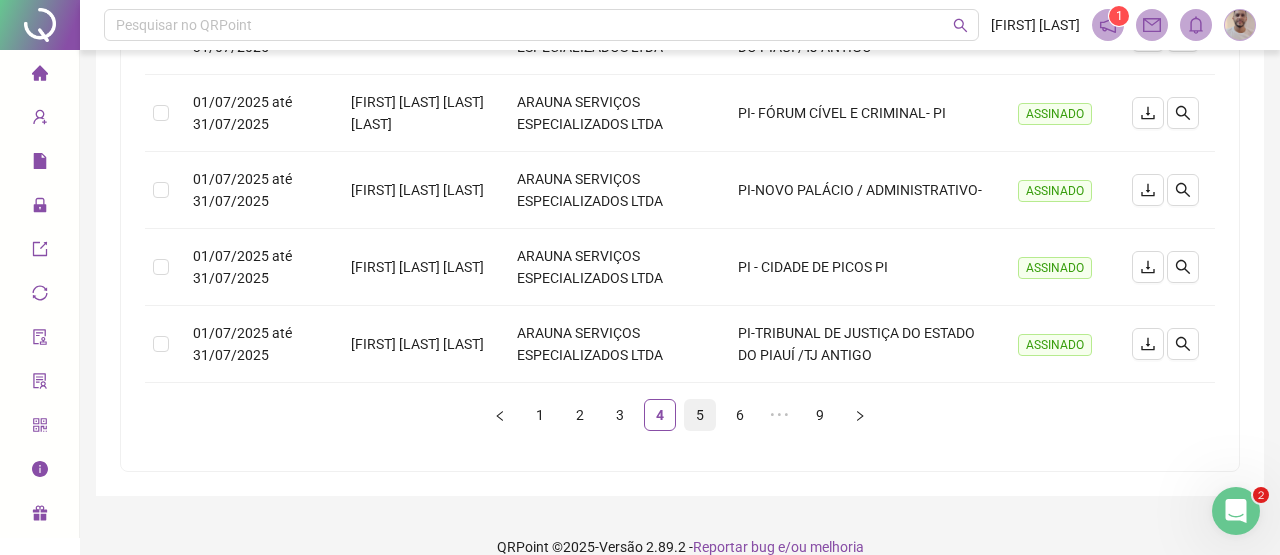 click on "5" at bounding box center (700, 415) 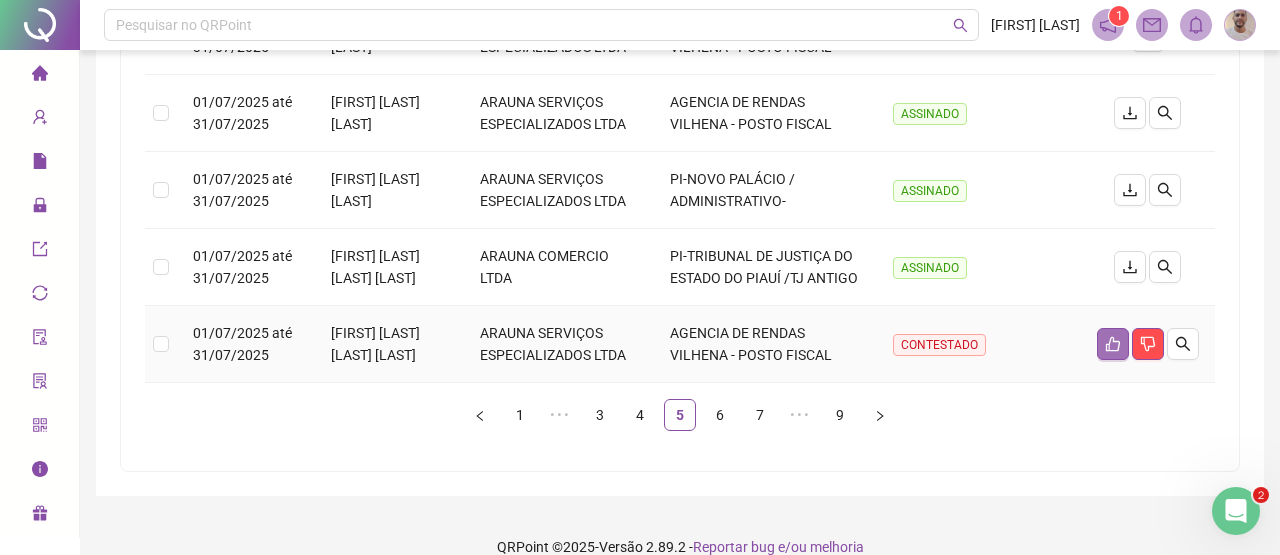 click 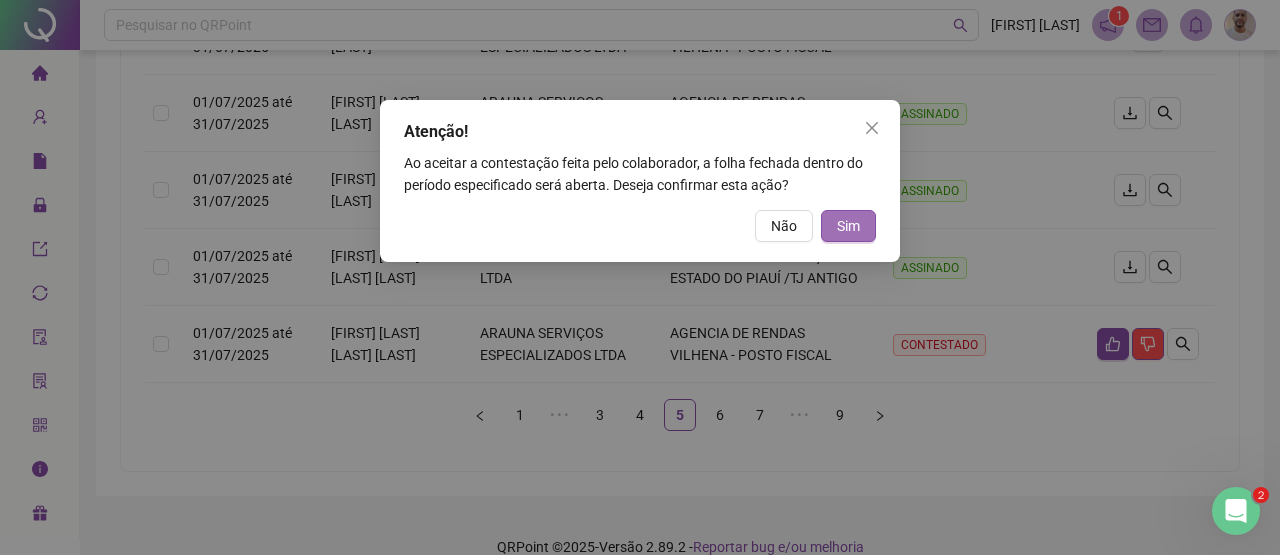 click on "Sim" at bounding box center (848, 226) 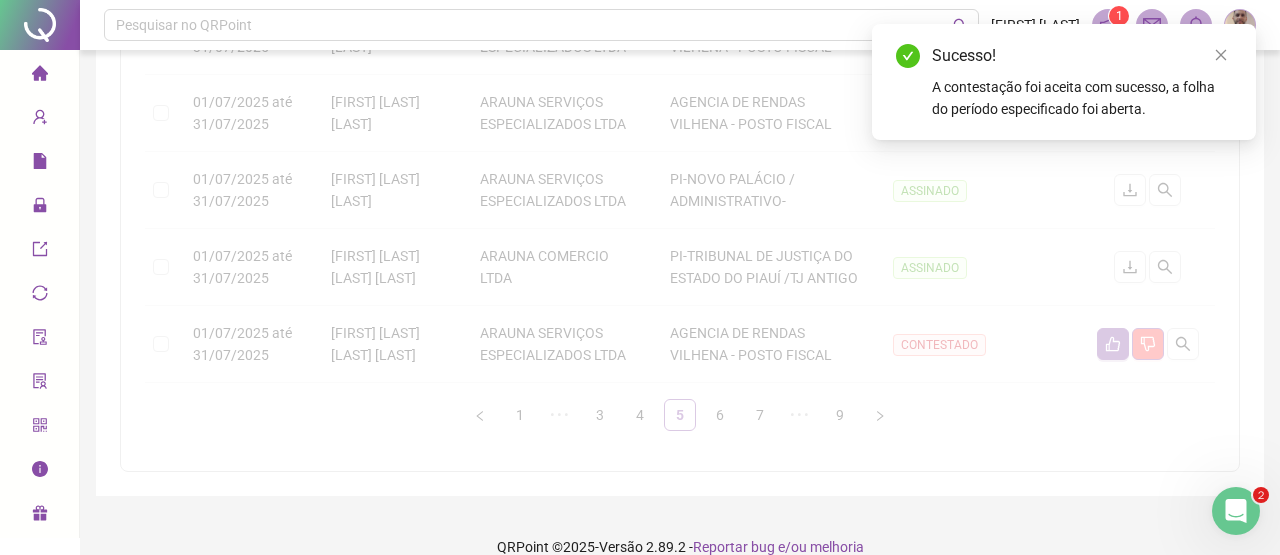 click 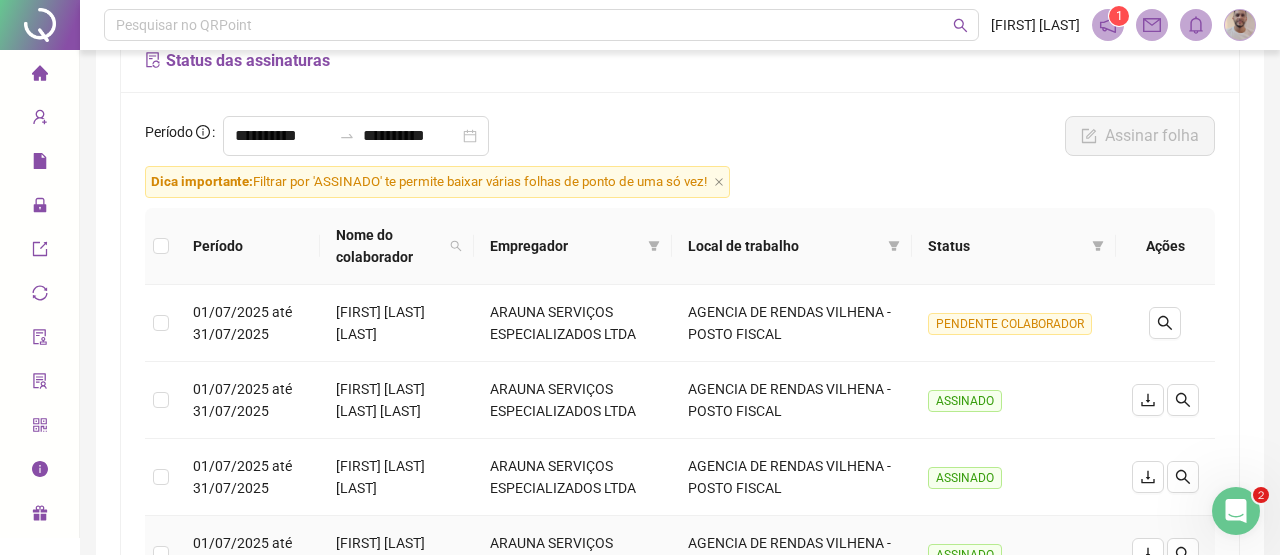 scroll, scrollTop: 0, scrollLeft: 0, axis: both 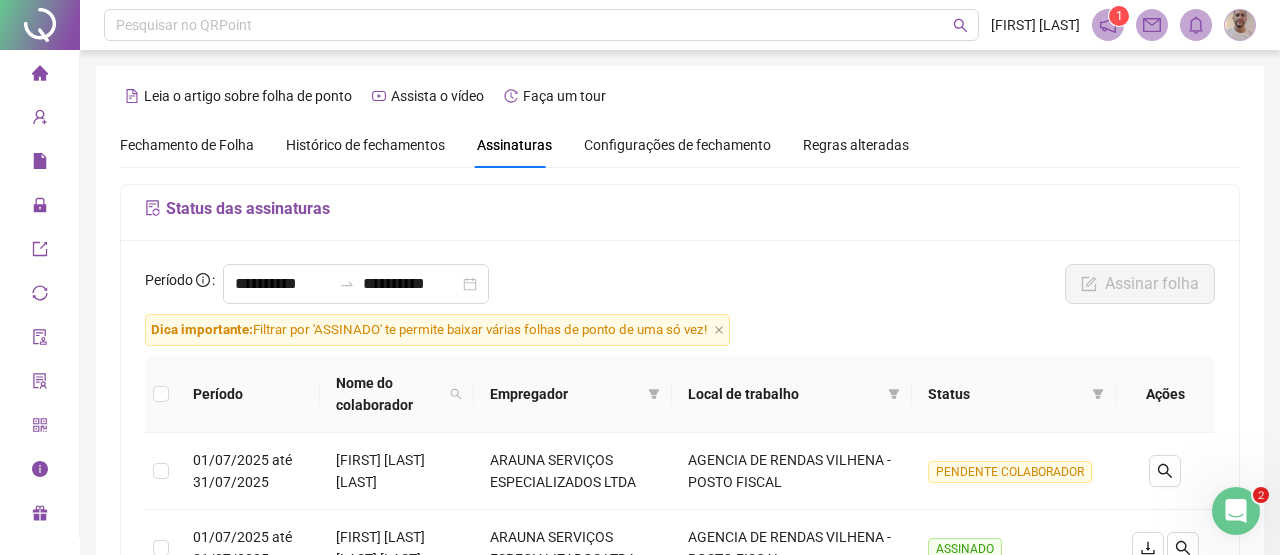 click on "Configurações de fechamento" at bounding box center [677, 145] 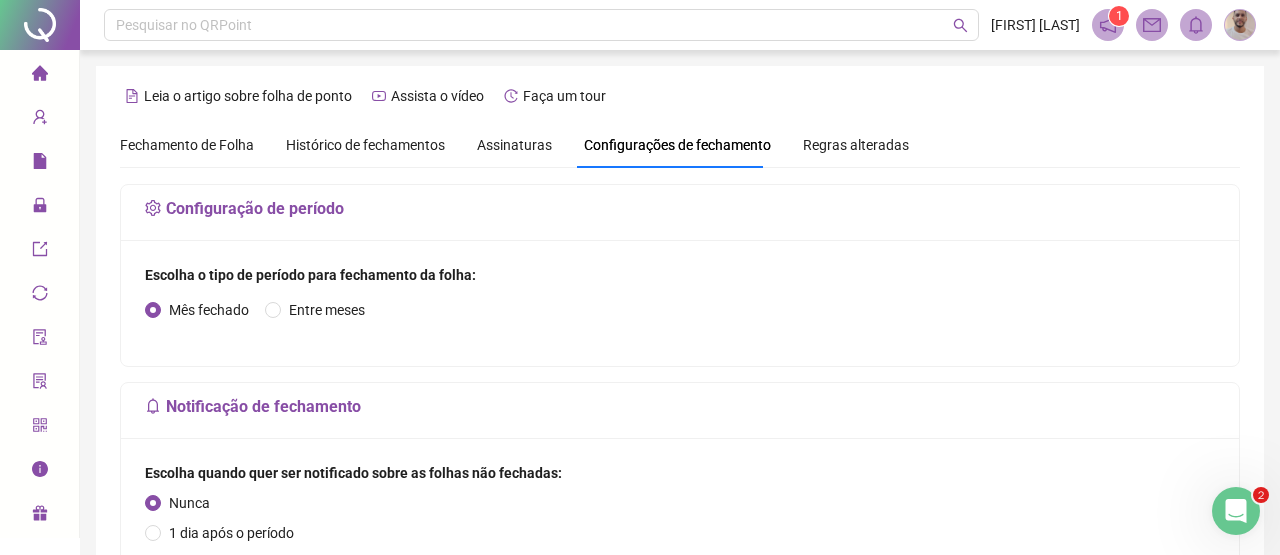 click on "Histórico de fechamentos" at bounding box center (365, 145) 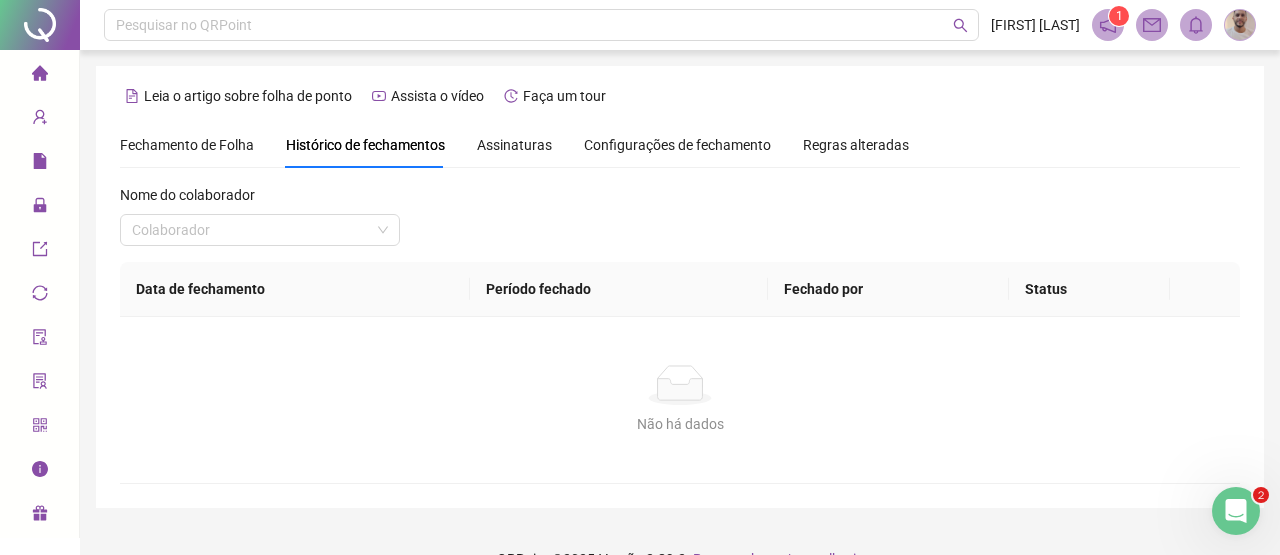 click on "Fechamento de Folha Histórico de fechamentos Assinaturas Configurações de fechamento Regras alteradas" at bounding box center (514, 145) 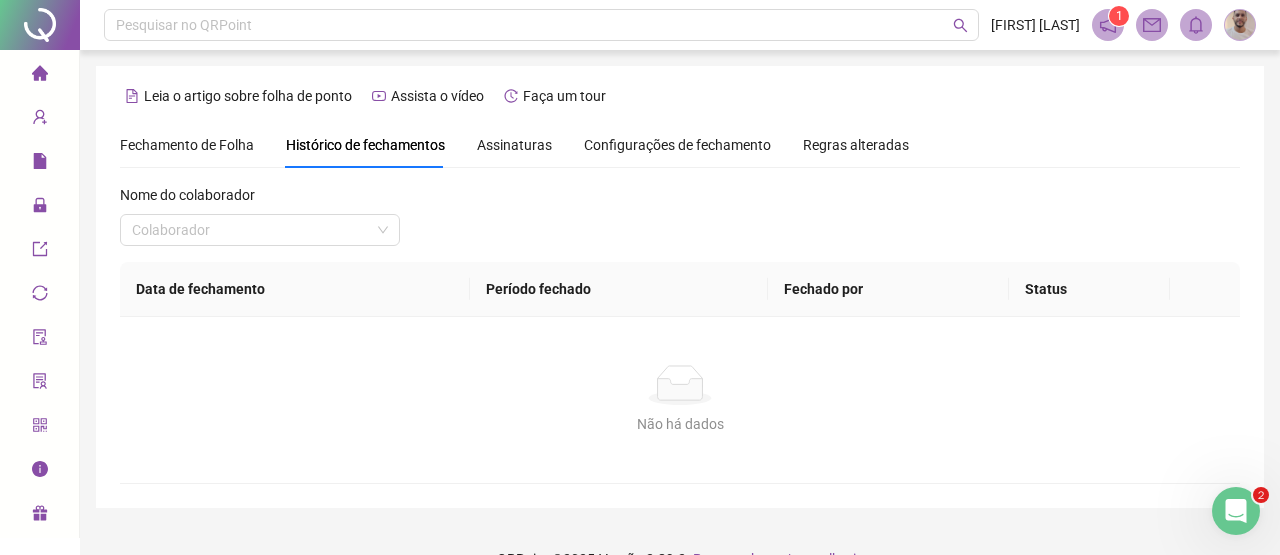 click on "Fechamento de Folha" at bounding box center (187, 145) 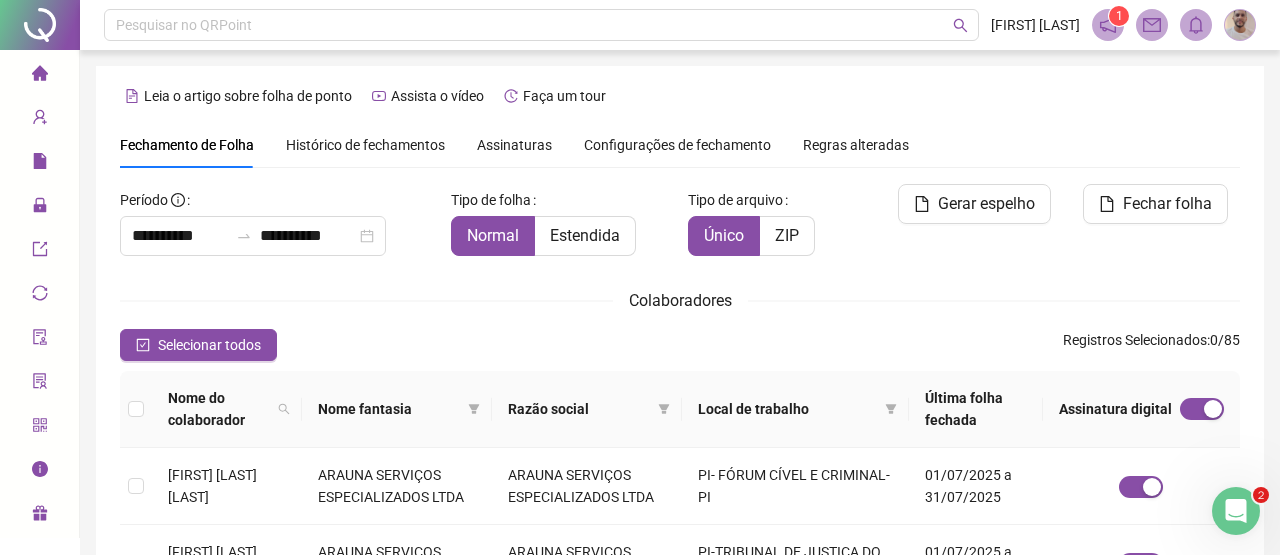 scroll, scrollTop: 132, scrollLeft: 0, axis: vertical 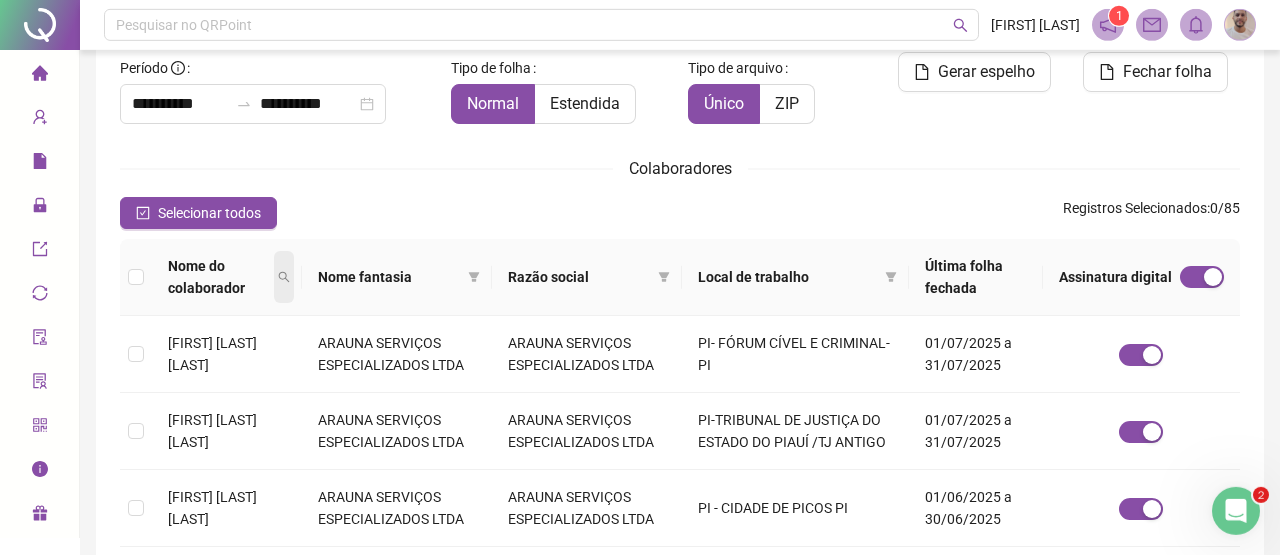 click 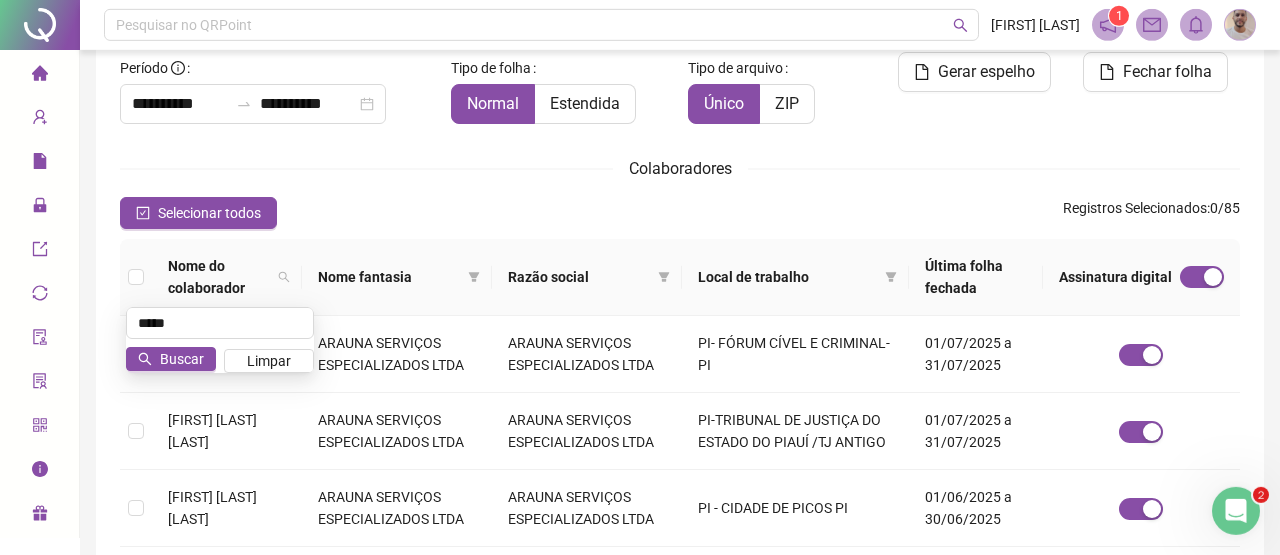 click on "**********" at bounding box center [680, 576] 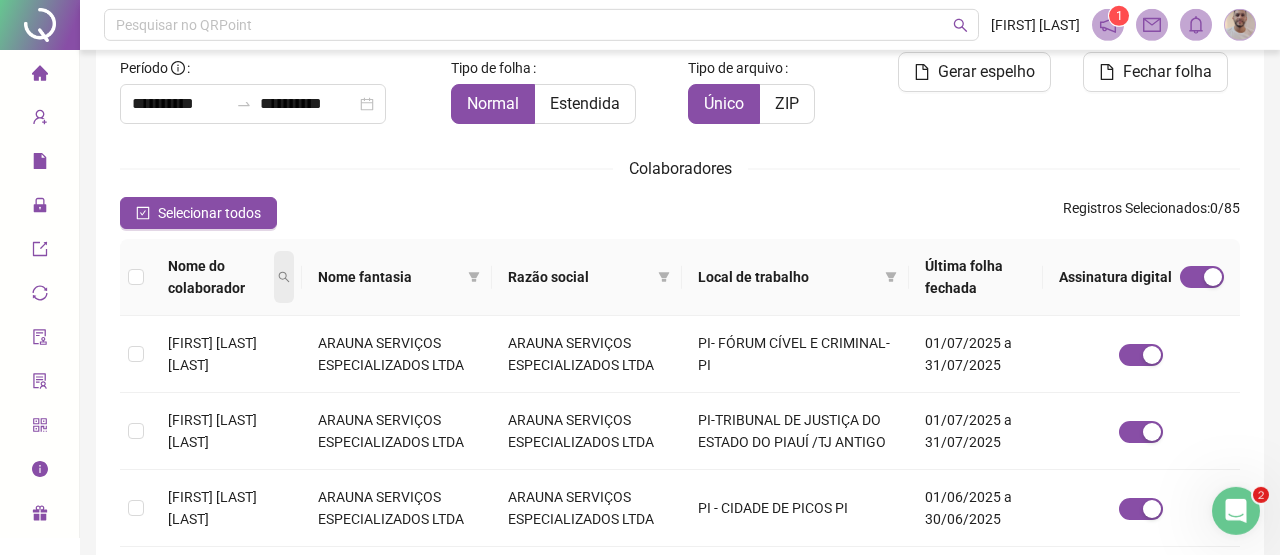 click 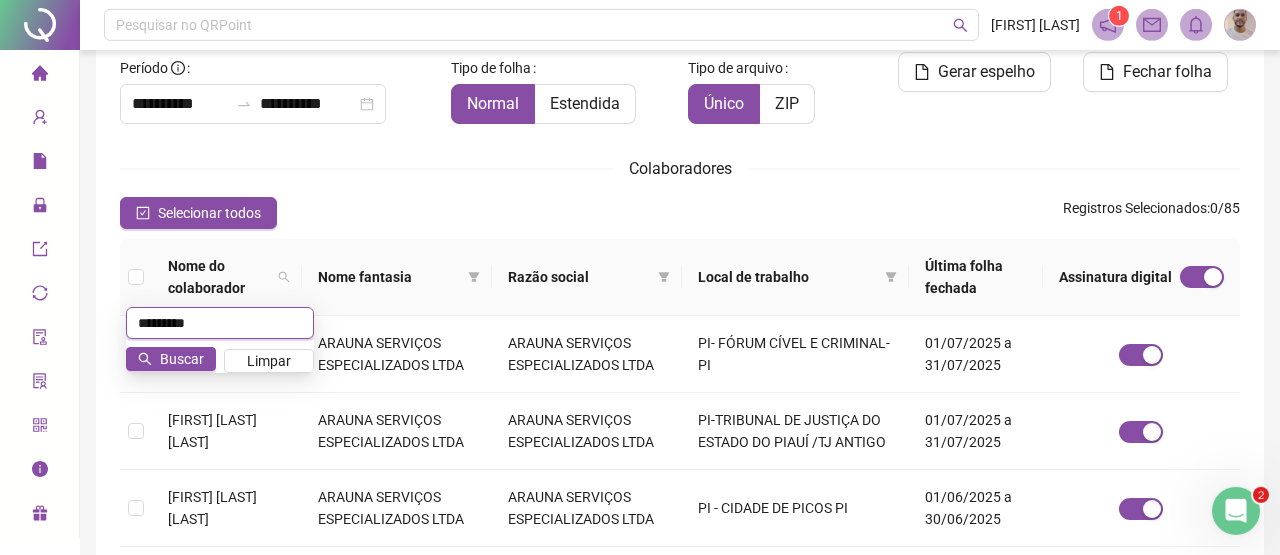 type on "*********" 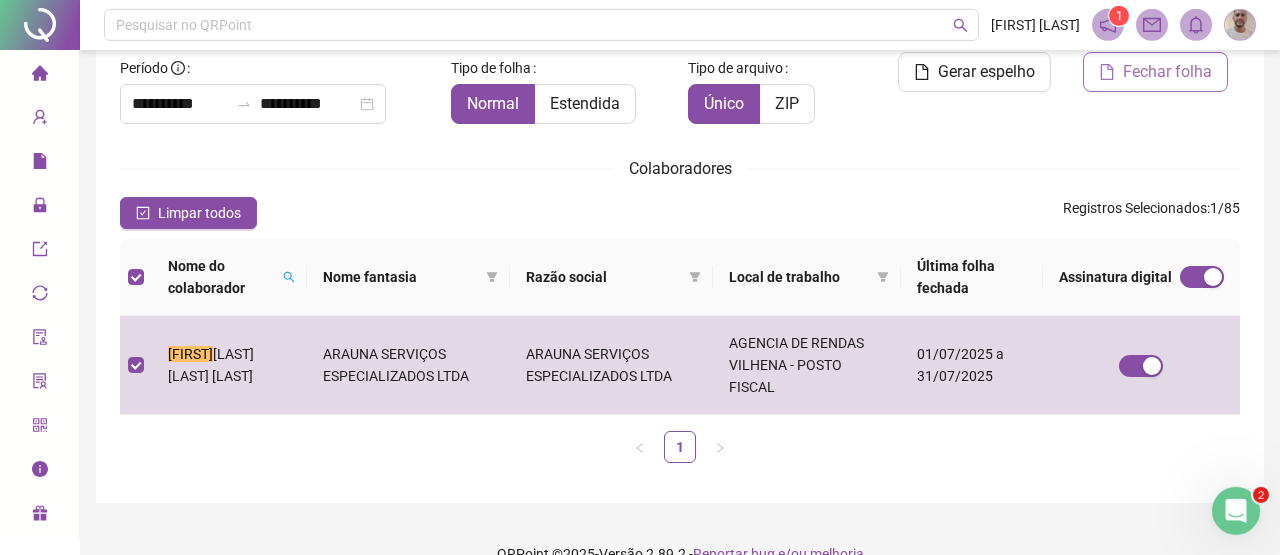 click on "Fechar folha" at bounding box center (1167, 72) 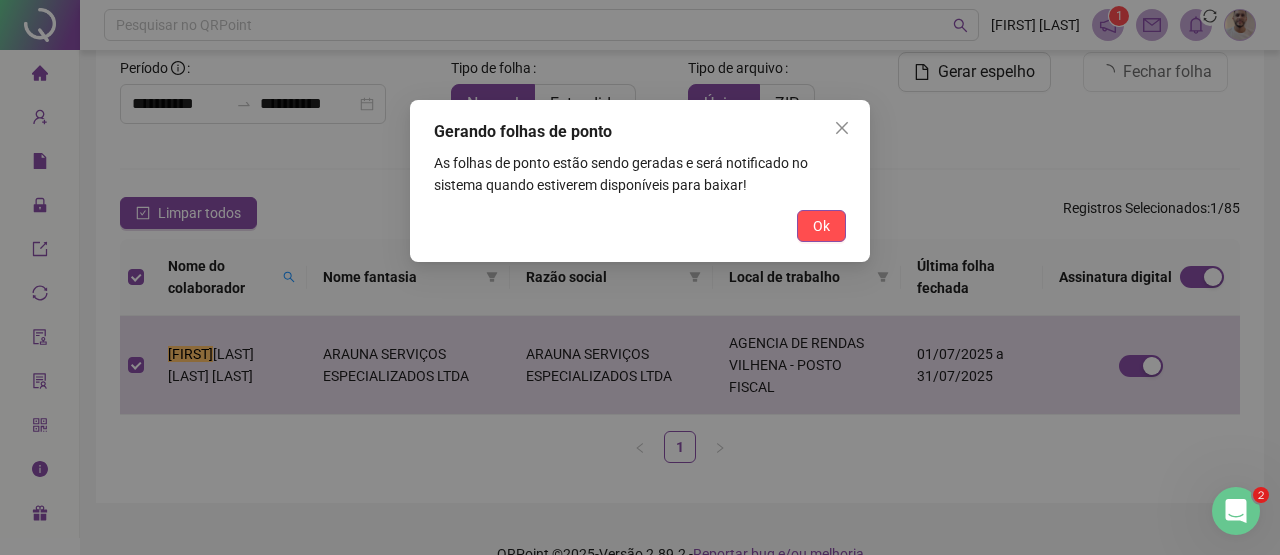 click on "Ok" at bounding box center (821, 226) 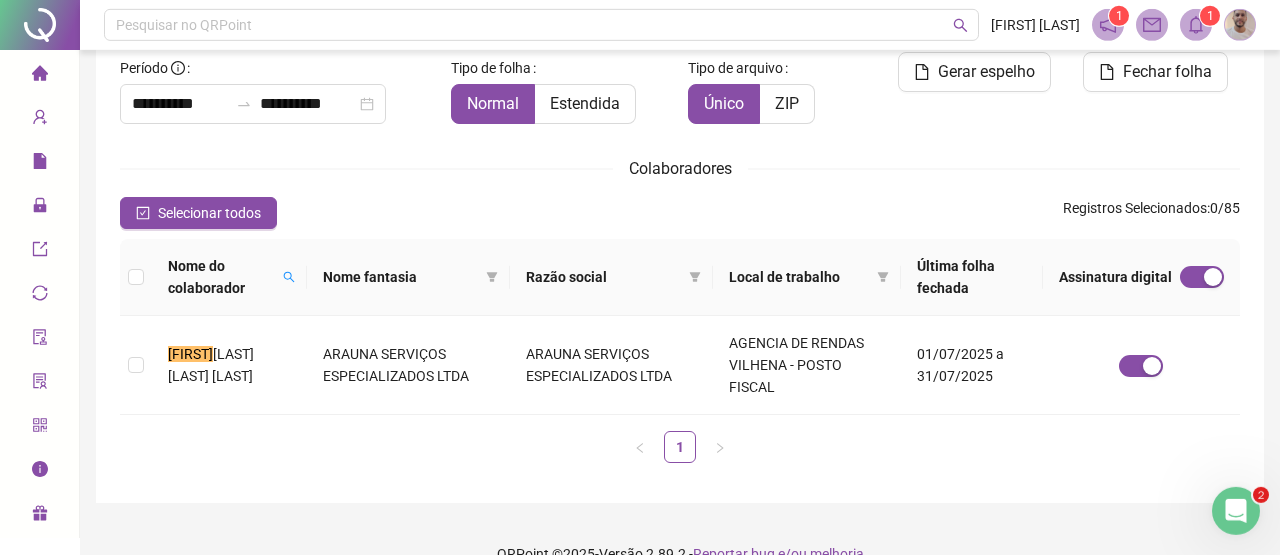 scroll, scrollTop: 0, scrollLeft: 0, axis: both 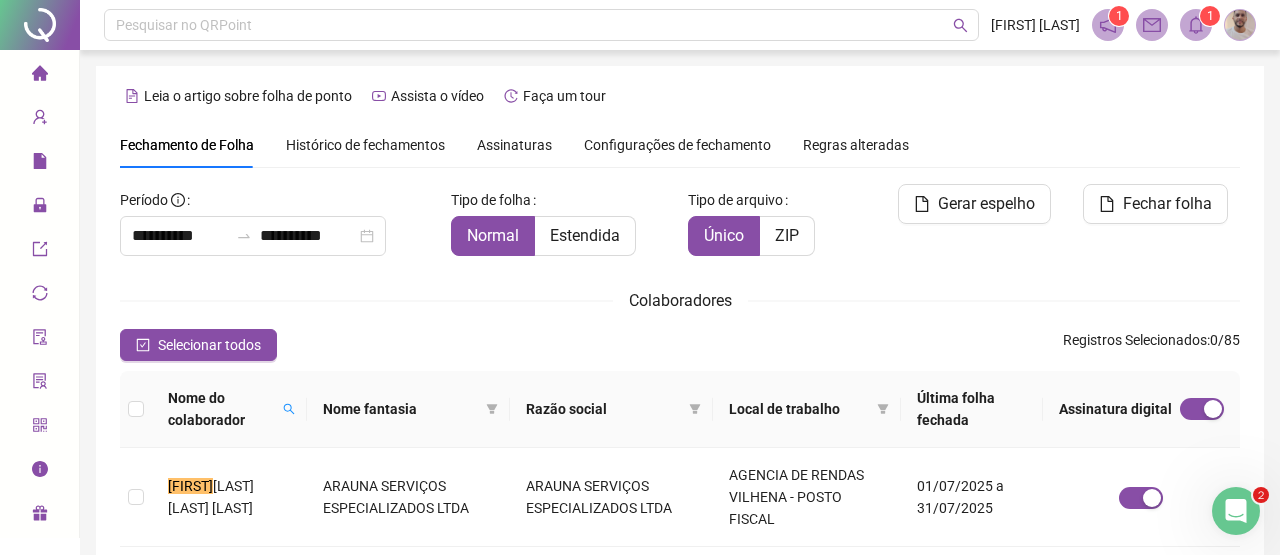 type 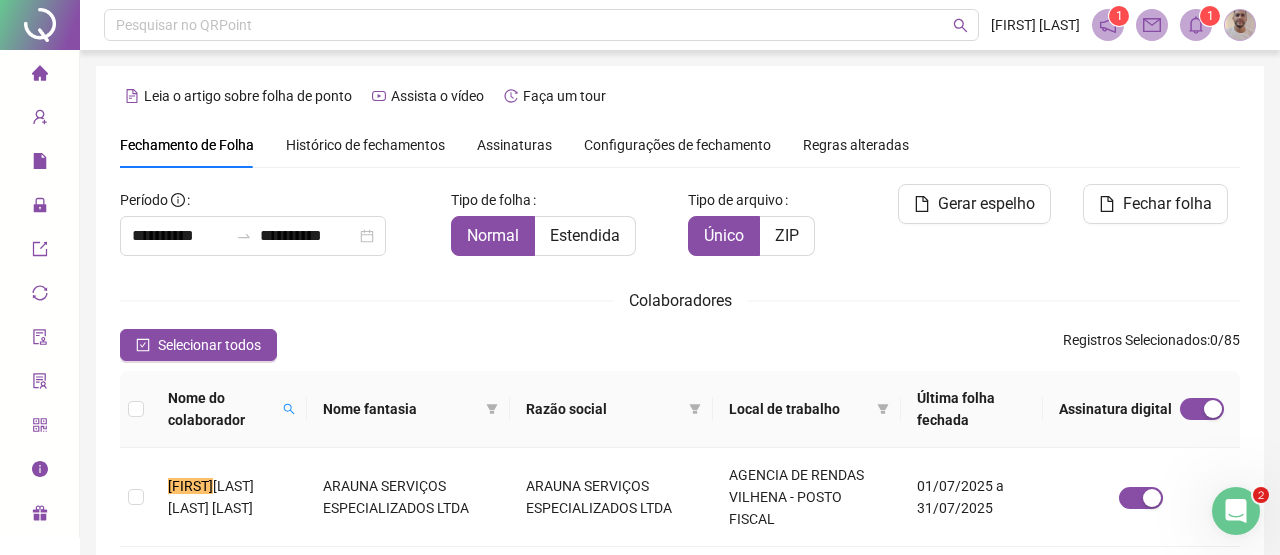 click on "Colaboradores" at bounding box center (680, 300) 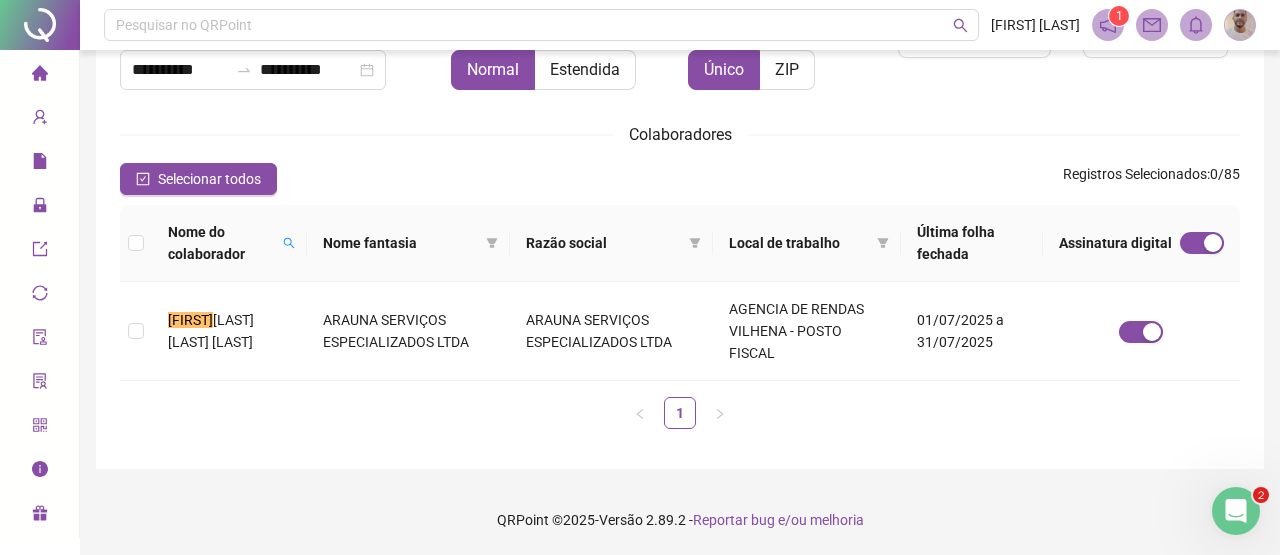 scroll, scrollTop: 132, scrollLeft: 0, axis: vertical 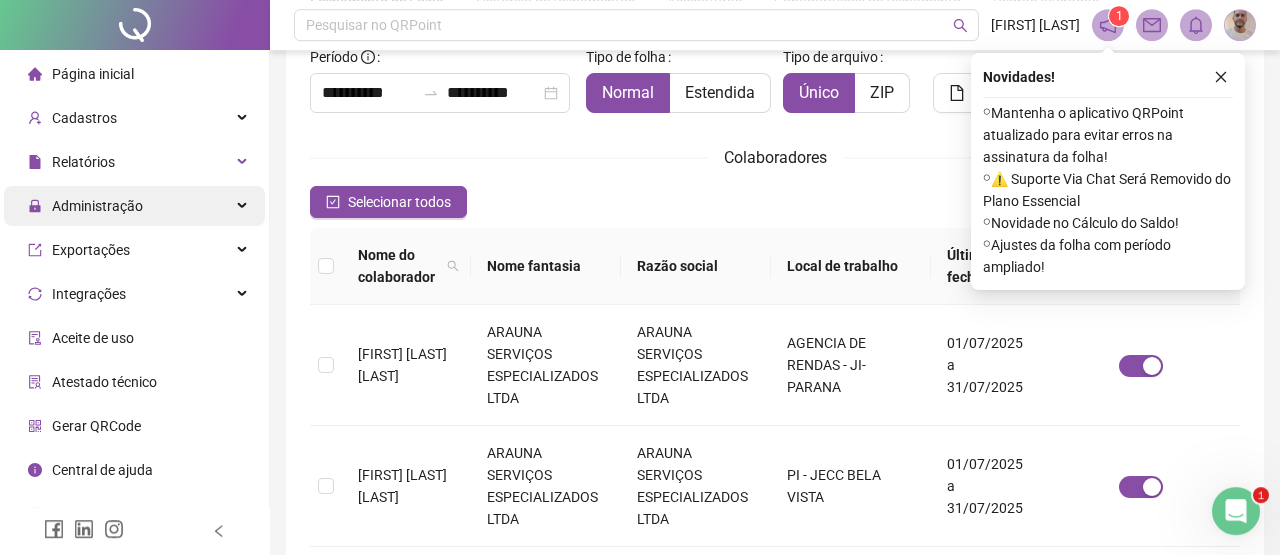 click on "Administração" at bounding box center [134, 206] 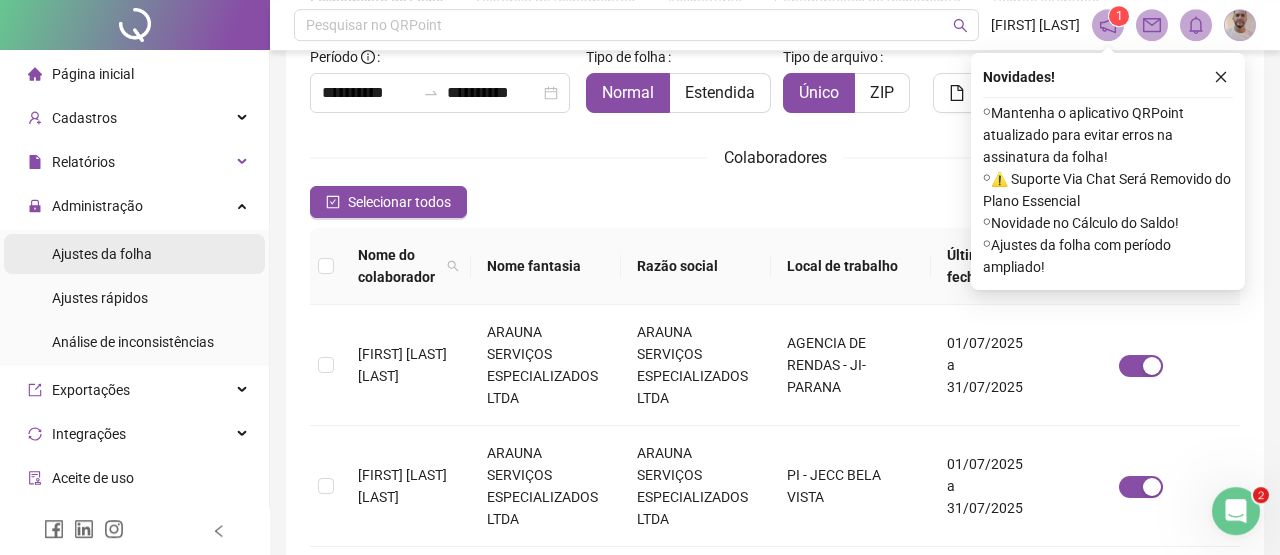 click on "Ajustes da folha" at bounding box center (102, 254) 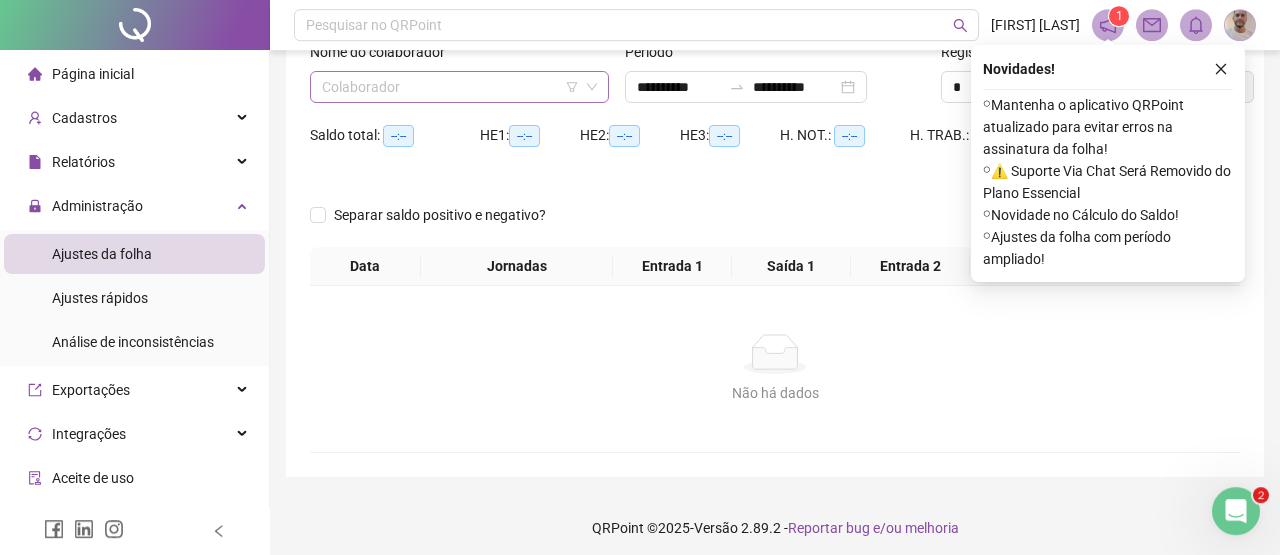scroll, scrollTop: 134, scrollLeft: 0, axis: vertical 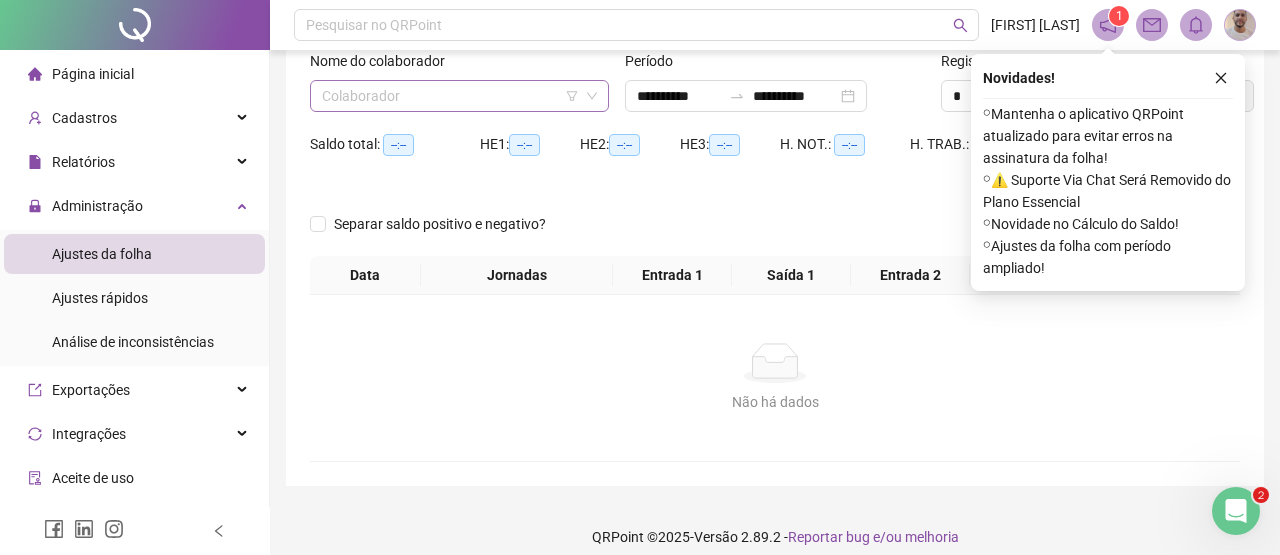 click at bounding box center [450, 96] 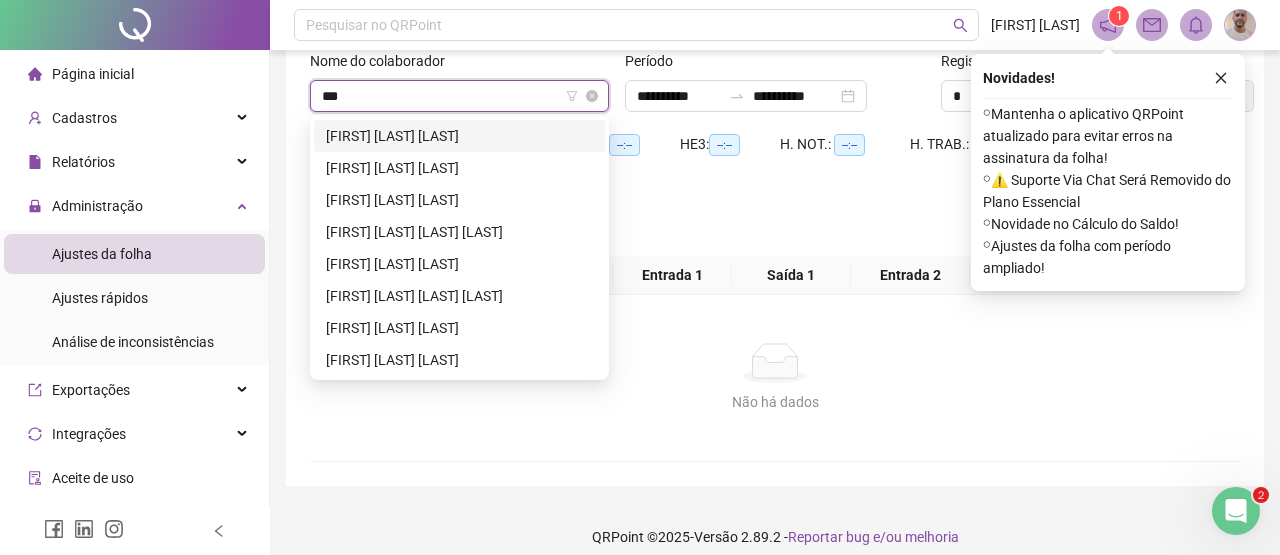 type on "****" 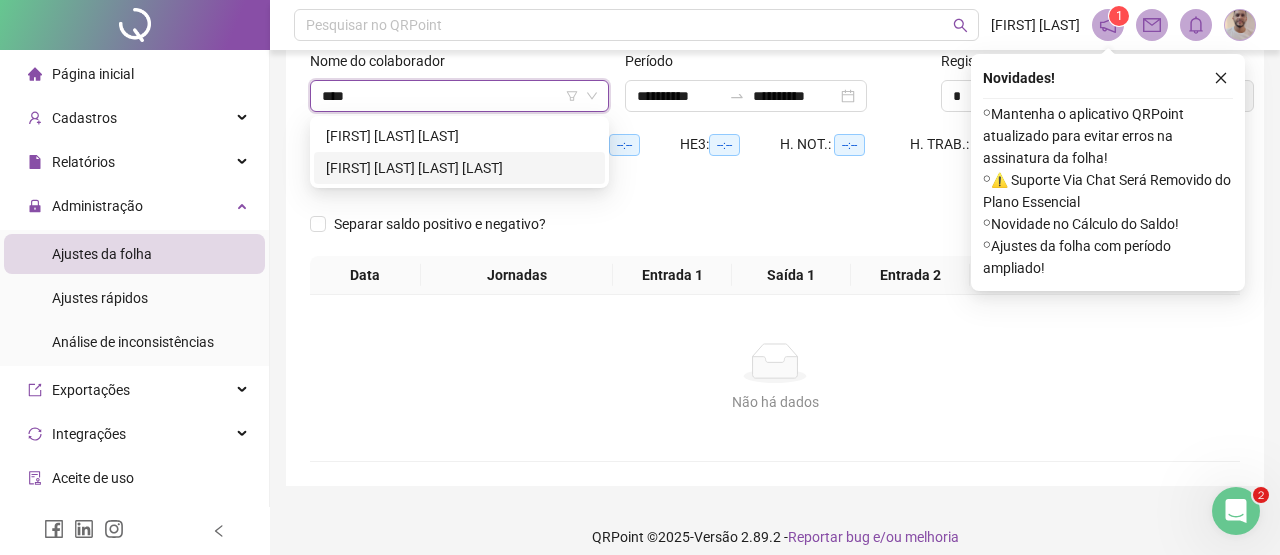 click on "[FIRST] [LAST] [LAST] [LAST]" at bounding box center (459, 168) 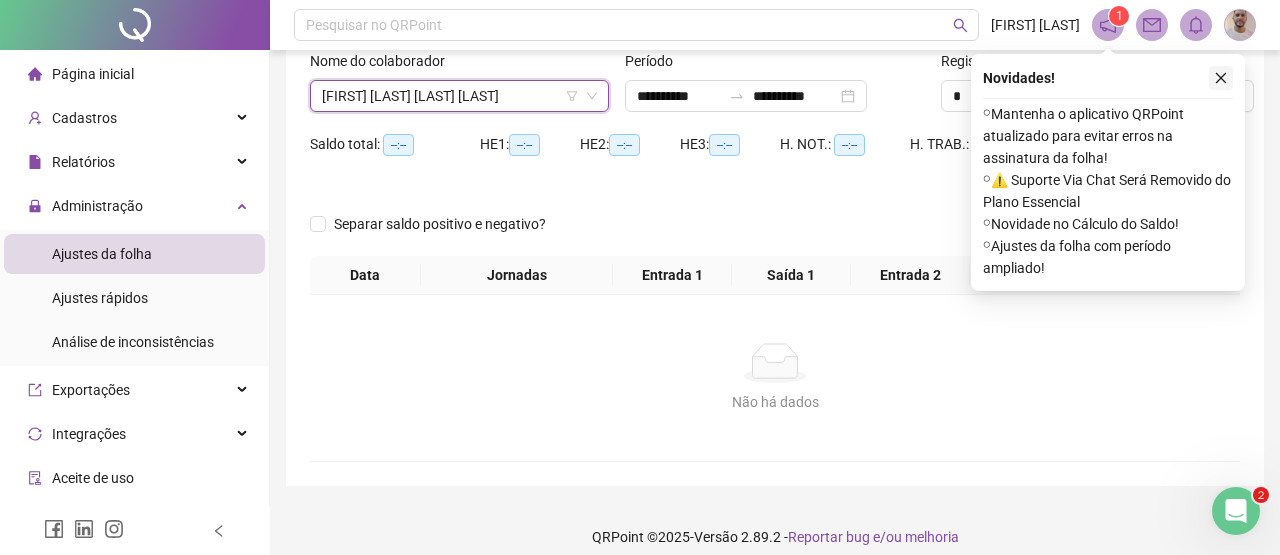 click 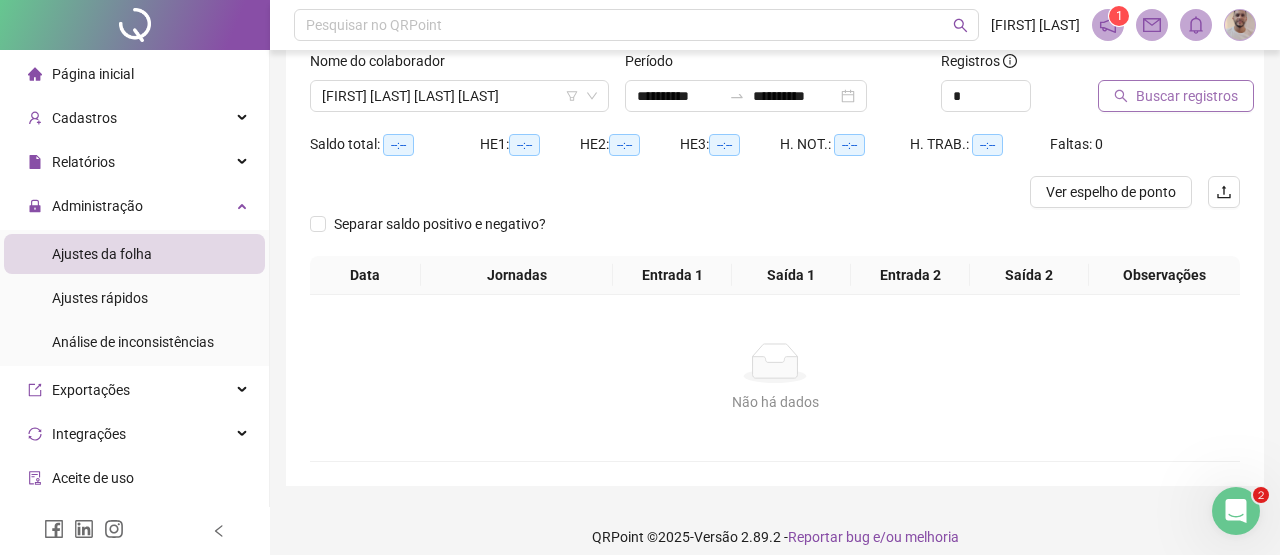 click on "Buscar registros" at bounding box center [1187, 96] 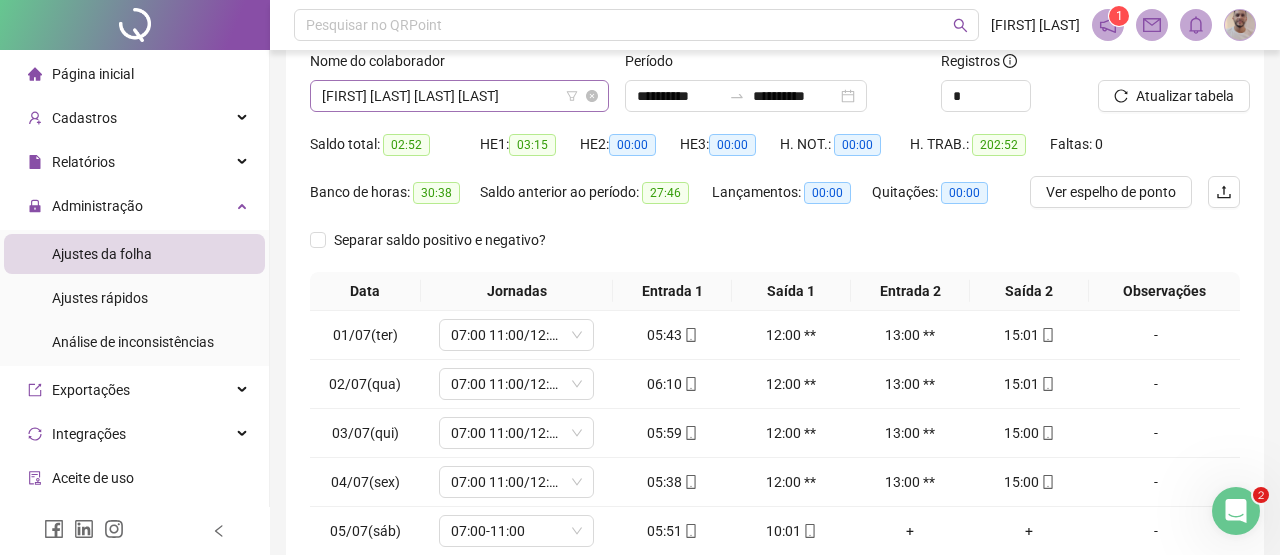 click on "[FIRST] [LAST] [LAST] [LAST]" at bounding box center (459, 96) 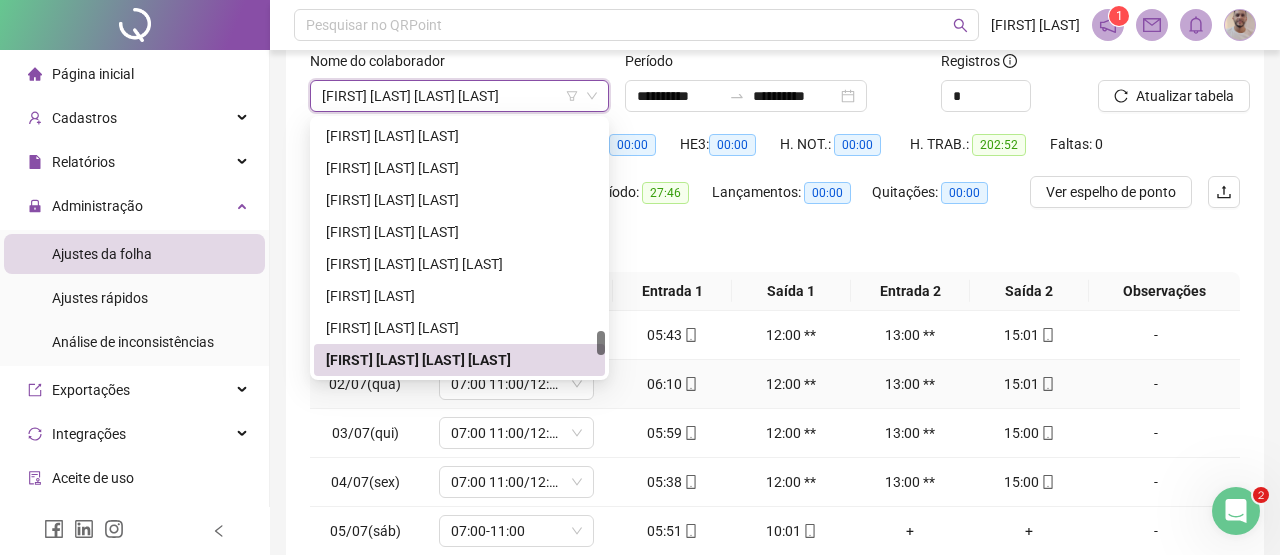 click on "-" at bounding box center (1164, 384) 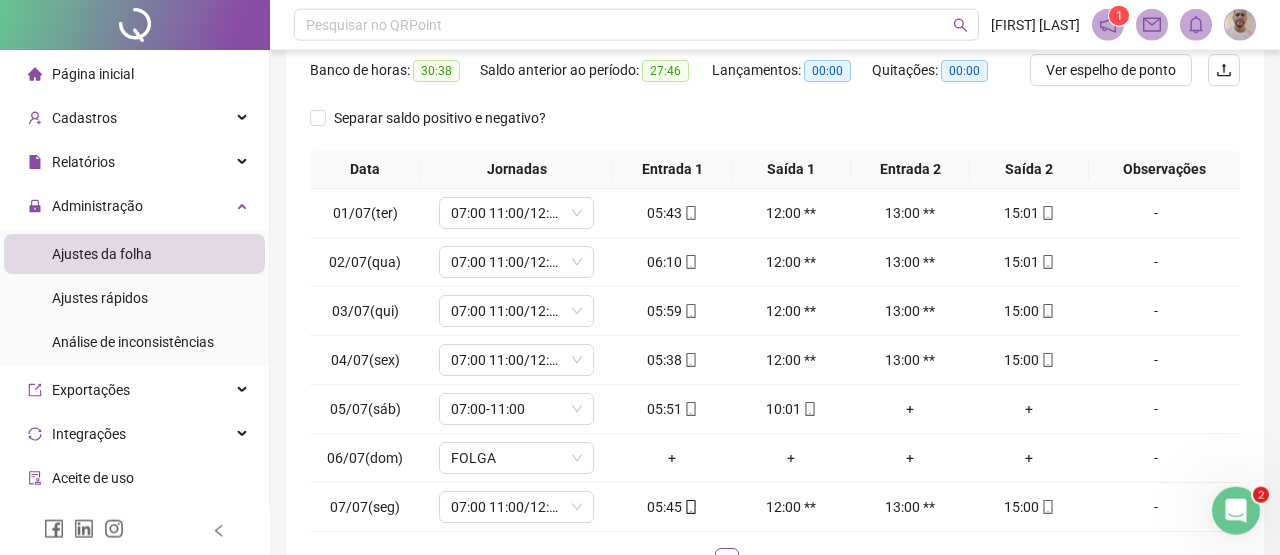scroll, scrollTop: 253, scrollLeft: 0, axis: vertical 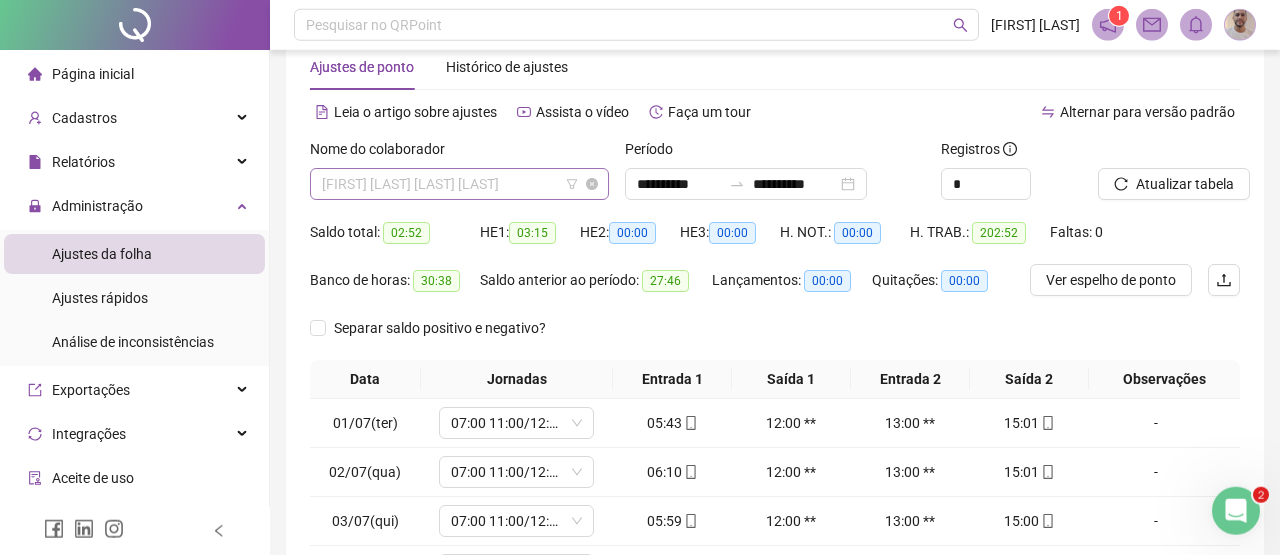 click on "[FIRST] [LAST] [LAST] [LAST]" at bounding box center [459, 184] 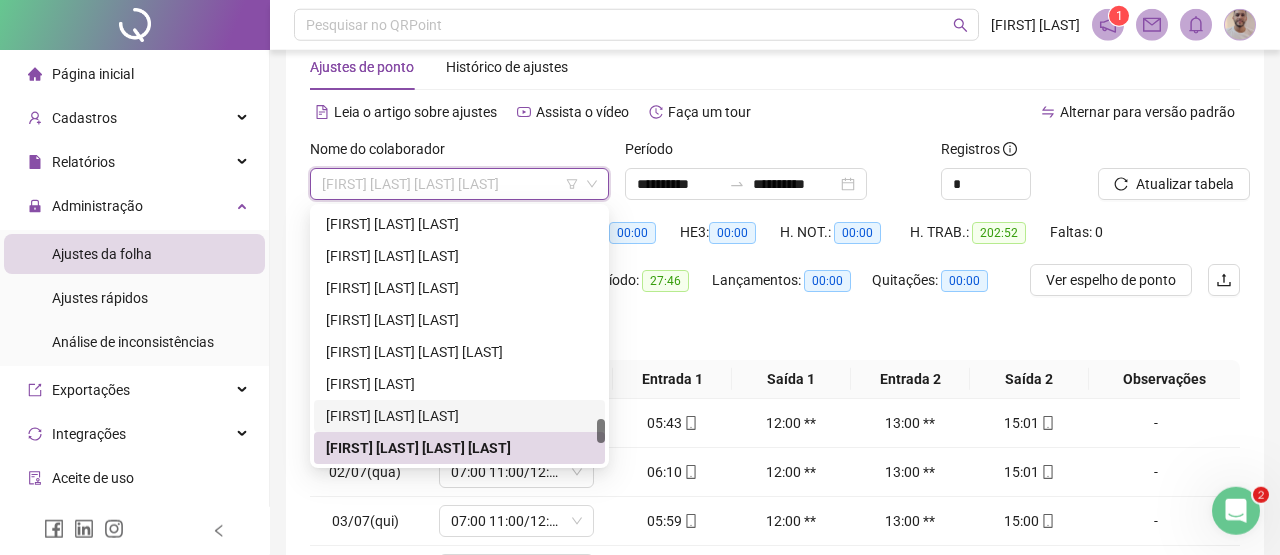 click on "VALDELENE CANDIDA DA SILVA" at bounding box center (459, 416) 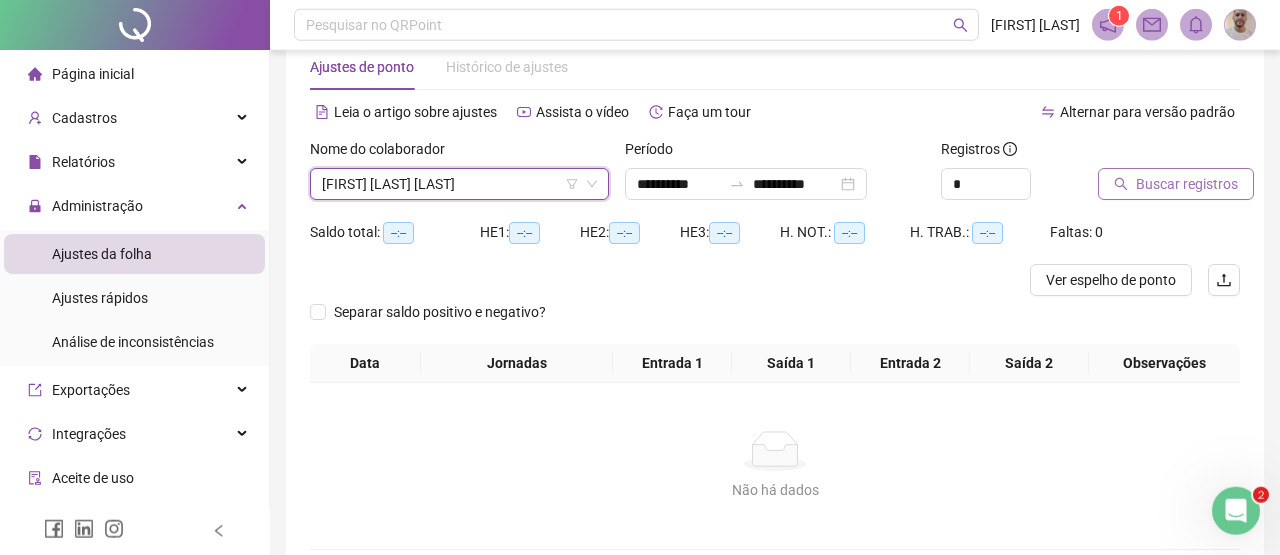 click on "Buscar registros" at bounding box center [1187, 184] 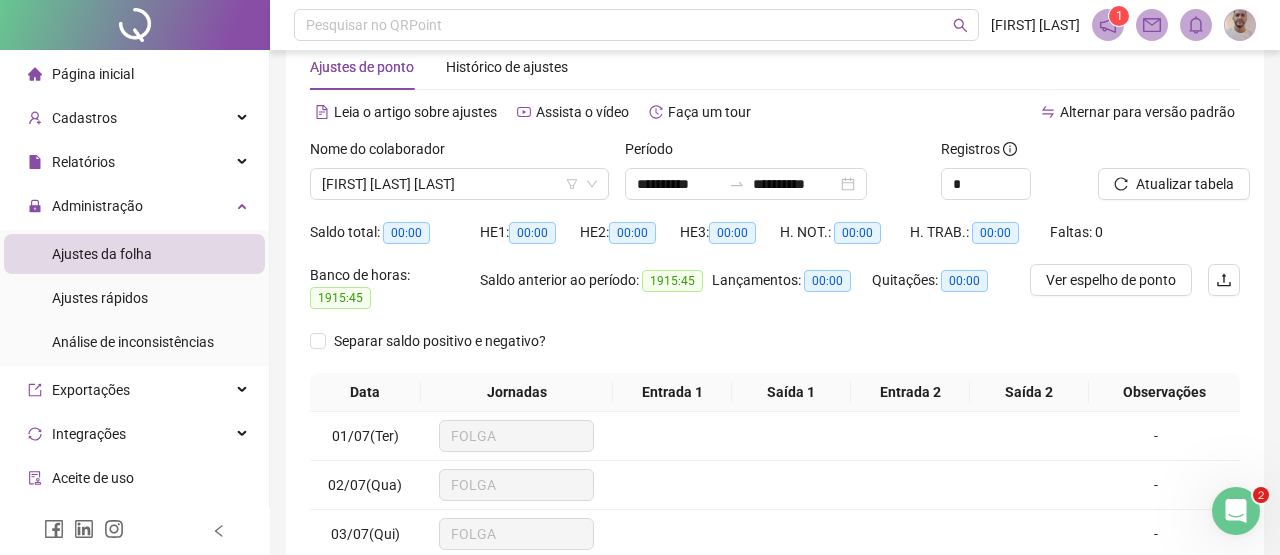 scroll, scrollTop: 396, scrollLeft: 0, axis: vertical 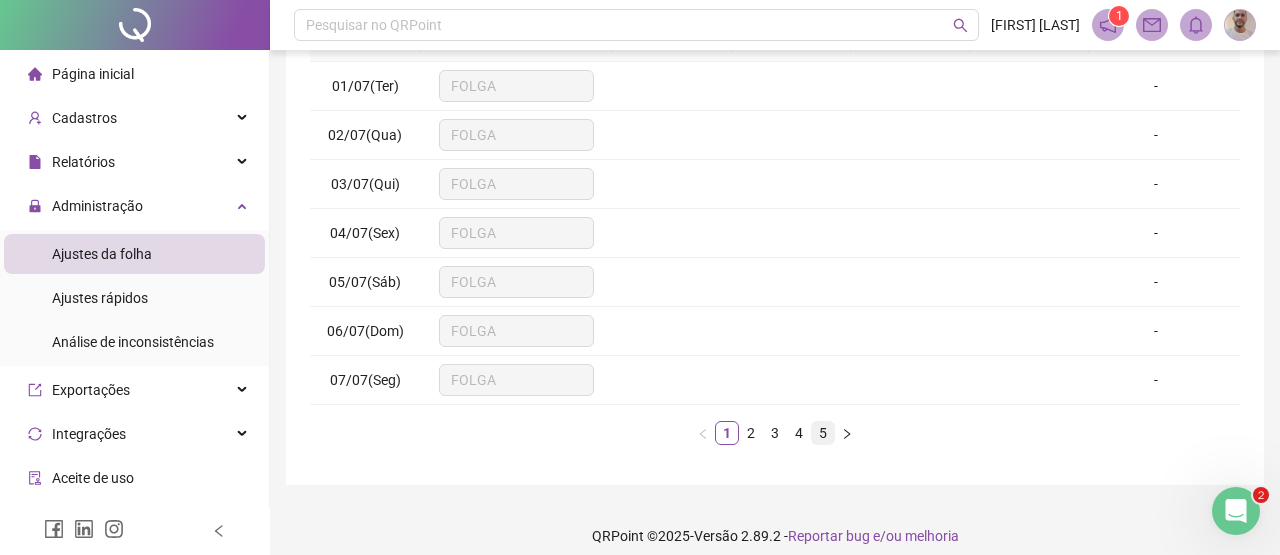 click on "5" at bounding box center [823, 433] 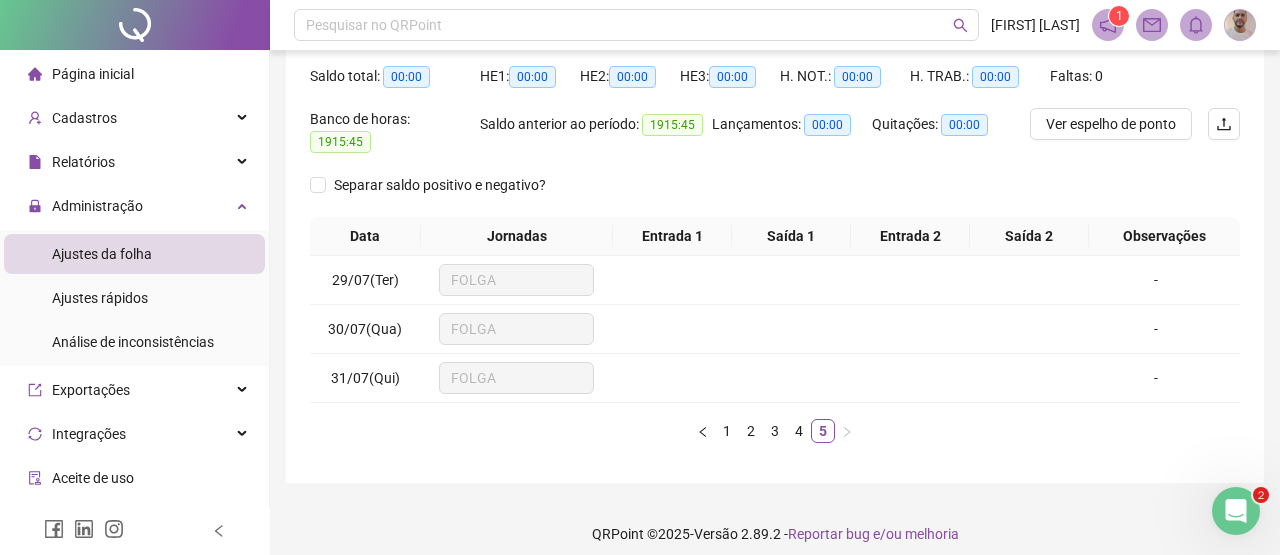 scroll, scrollTop: 0, scrollLeft: 0, axis: both 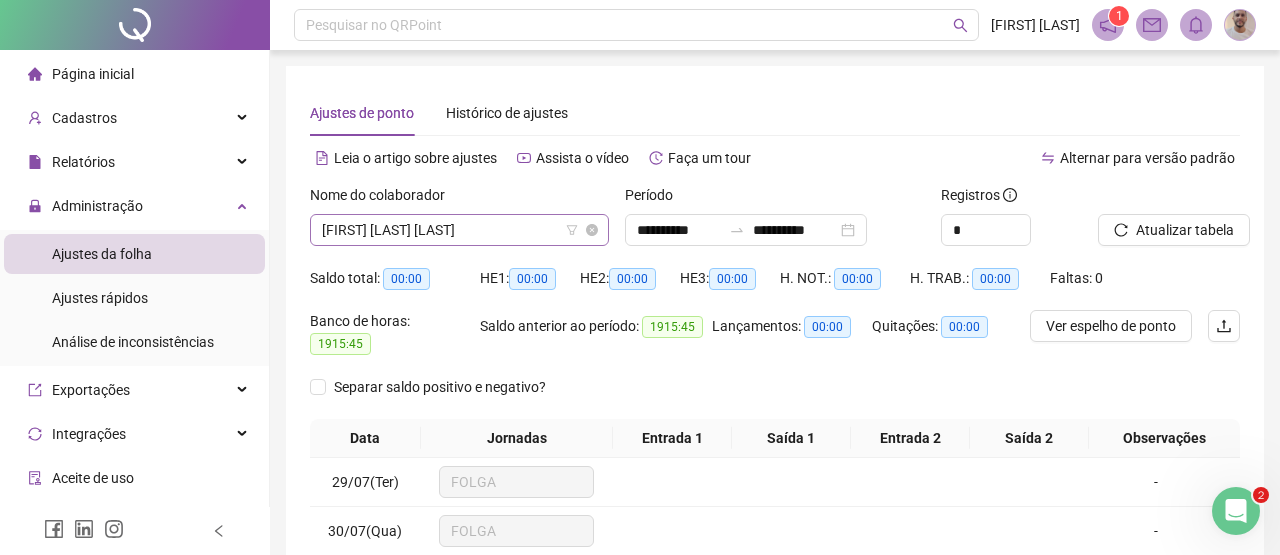 click on "VALDELENE CANDIDA DA SILVA" at bounding box center (459, 230) 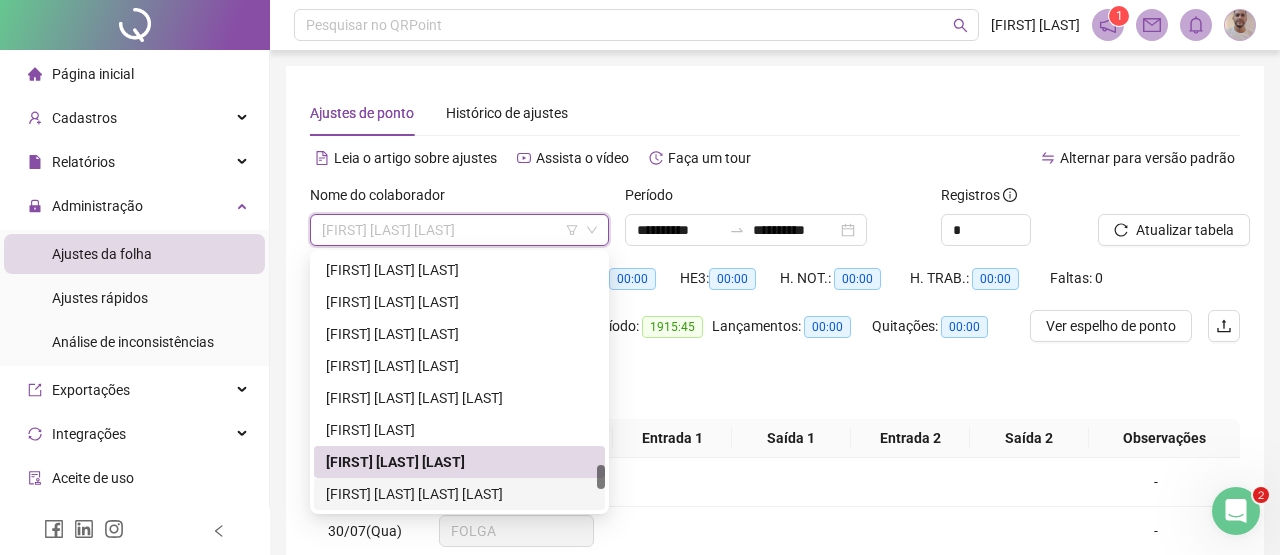 click on "[FIRST] [LAST] [LAST] [LAST]" at bounding box center [459, 494] 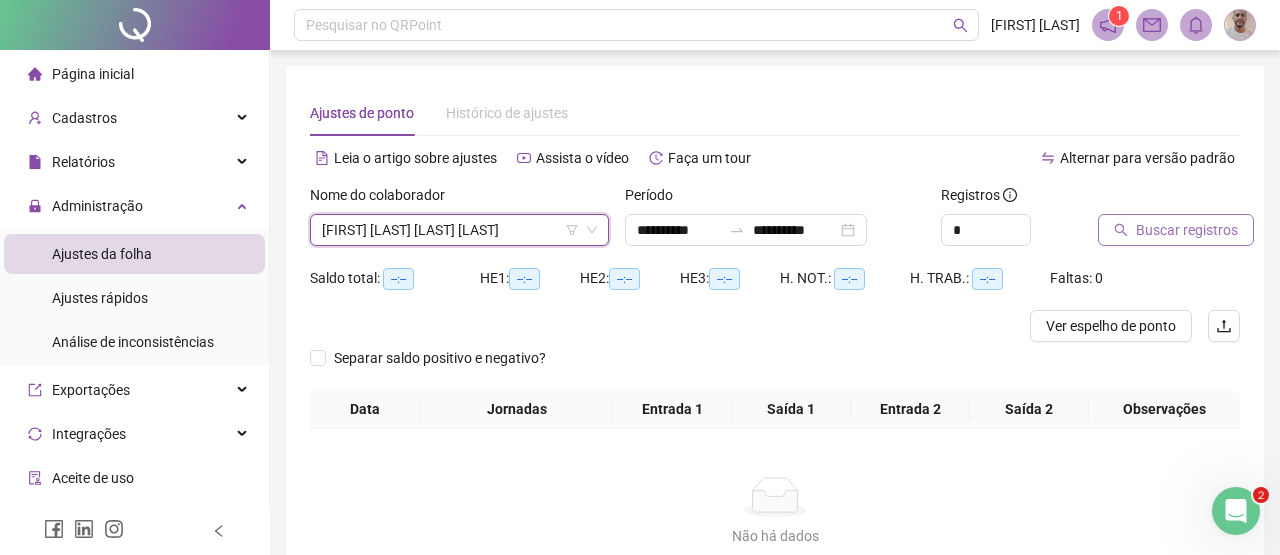 click on "Buscar registros" at bounding box center (1187, 230) 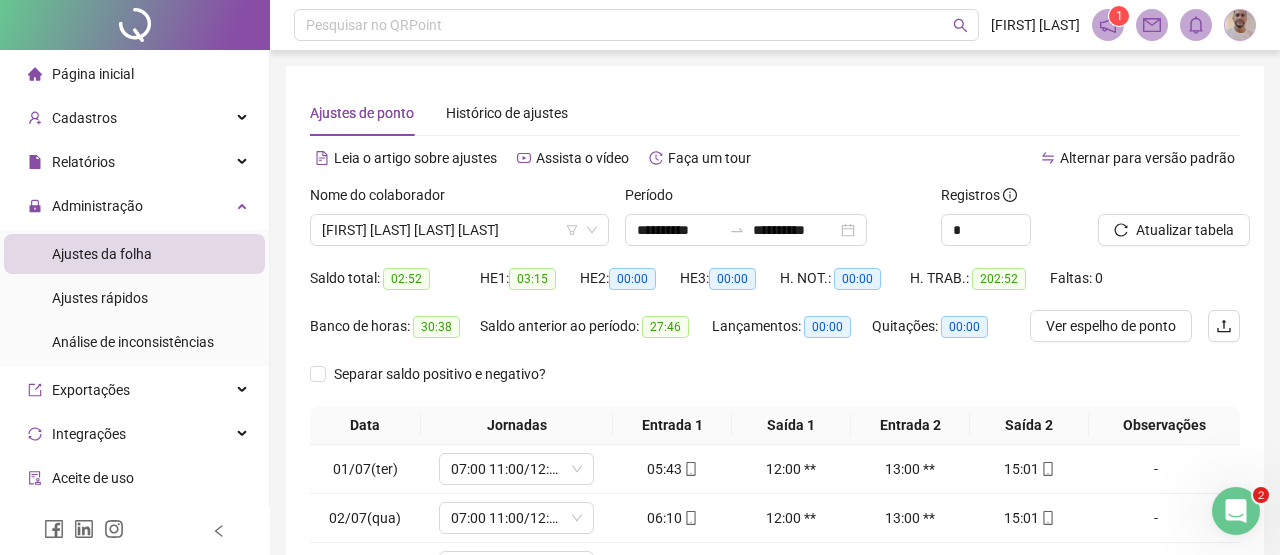 scroll, scrollTop: 396, scrollLeft: 0, axis: vertical 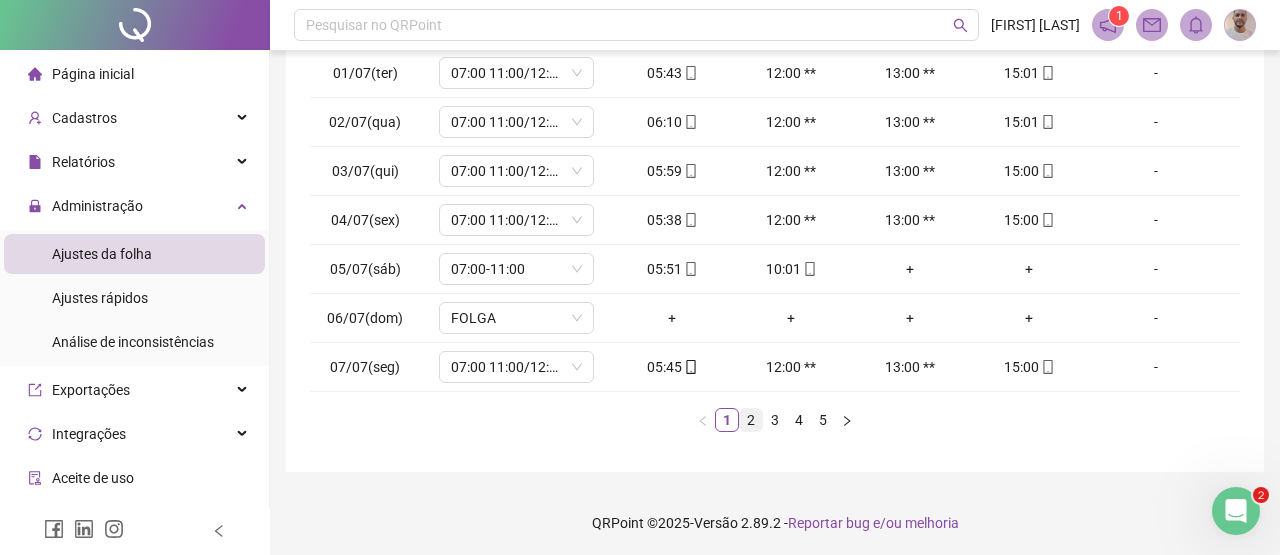 click on "2" at bounding box center (751, 420) 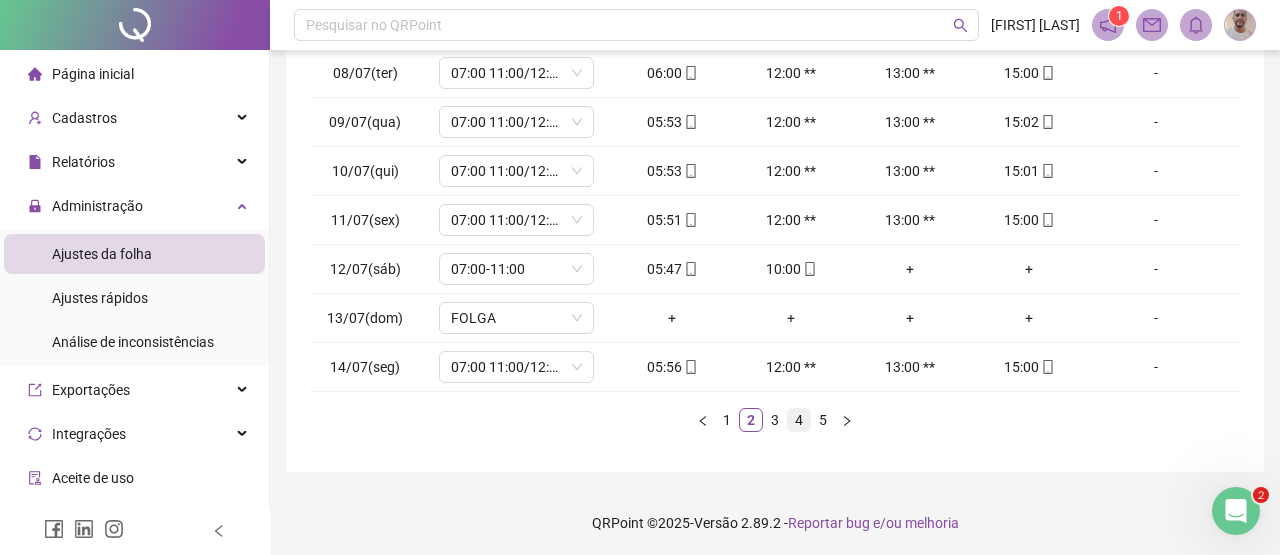 click on "4" at bounding box center [799, 420] 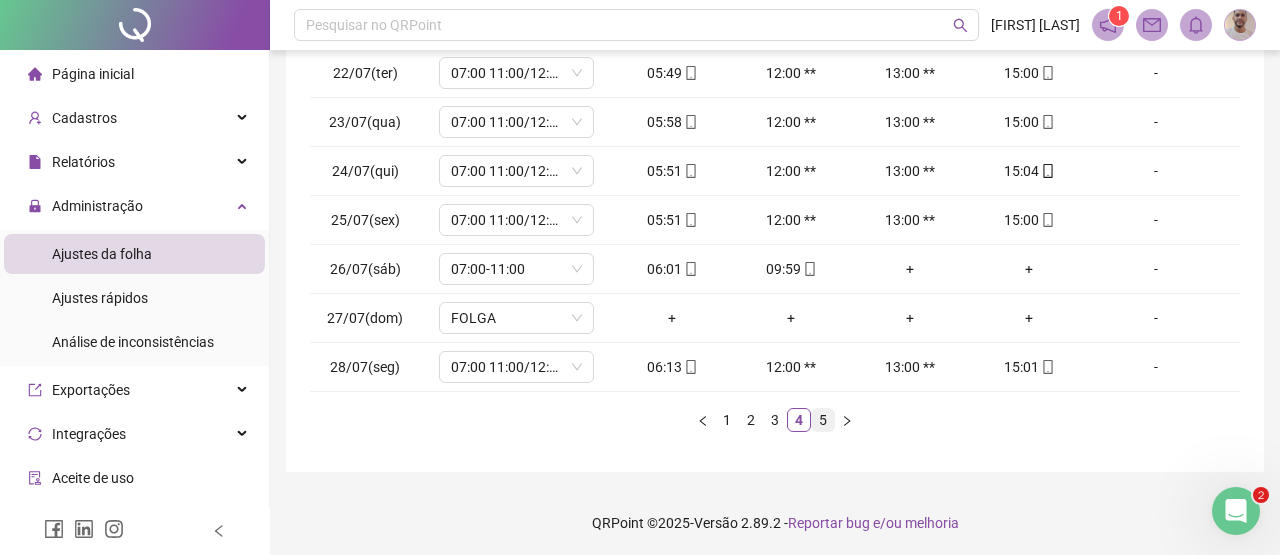 click on "5" at bounding box center (823, 420) 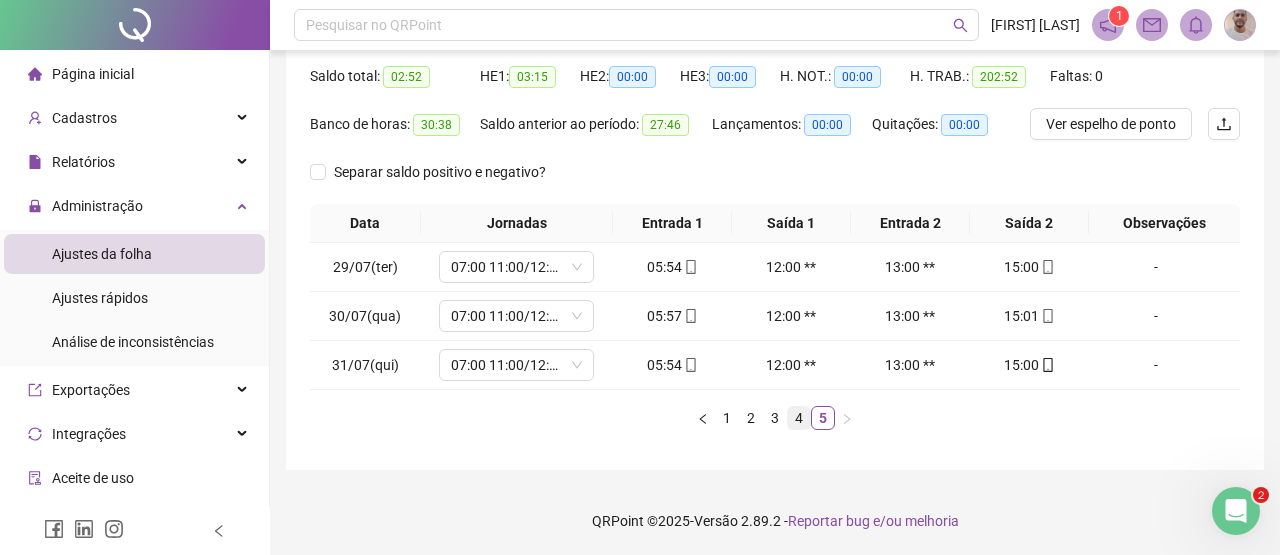 click on "4" at bounding box center [799, 418] 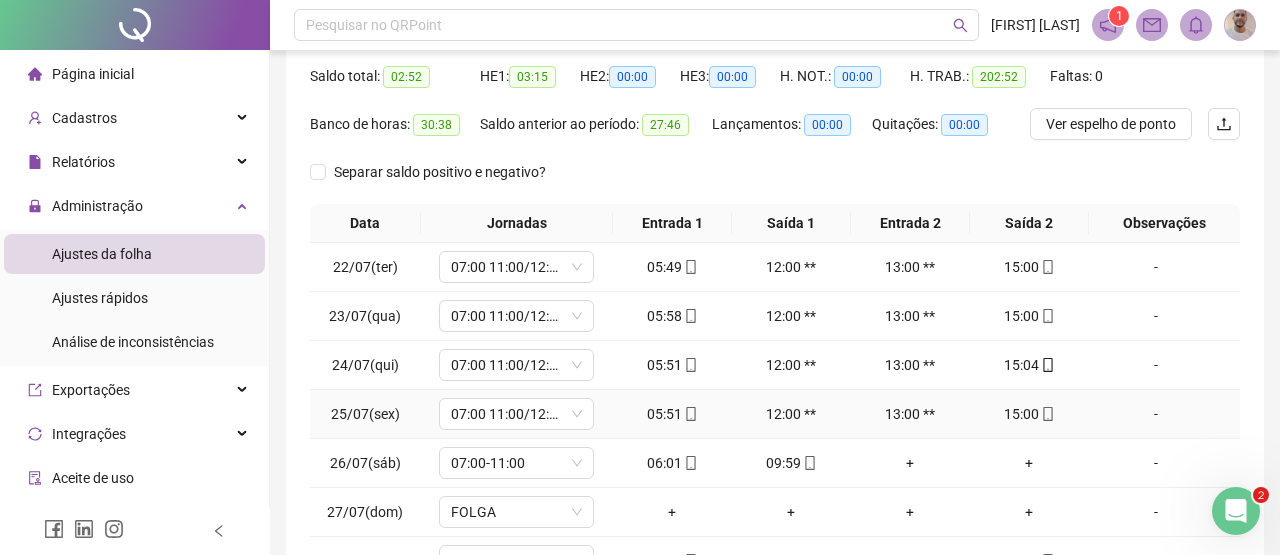 scroll, scrollTop: 0, scrollLeft: 0, axis: both 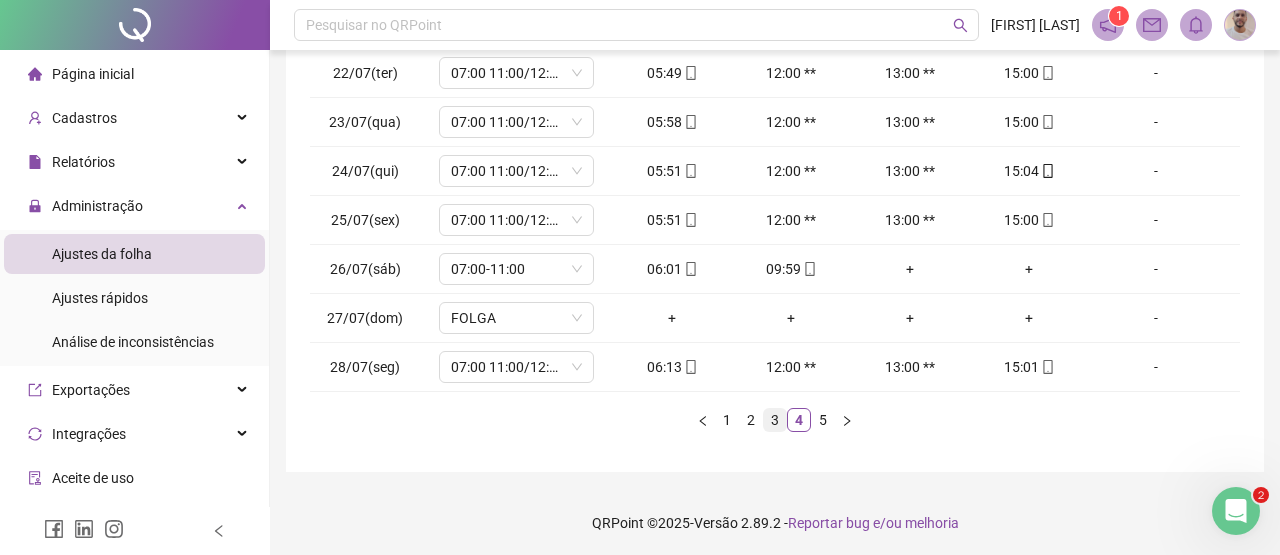 click on "3" at bounding box center (775, 420) 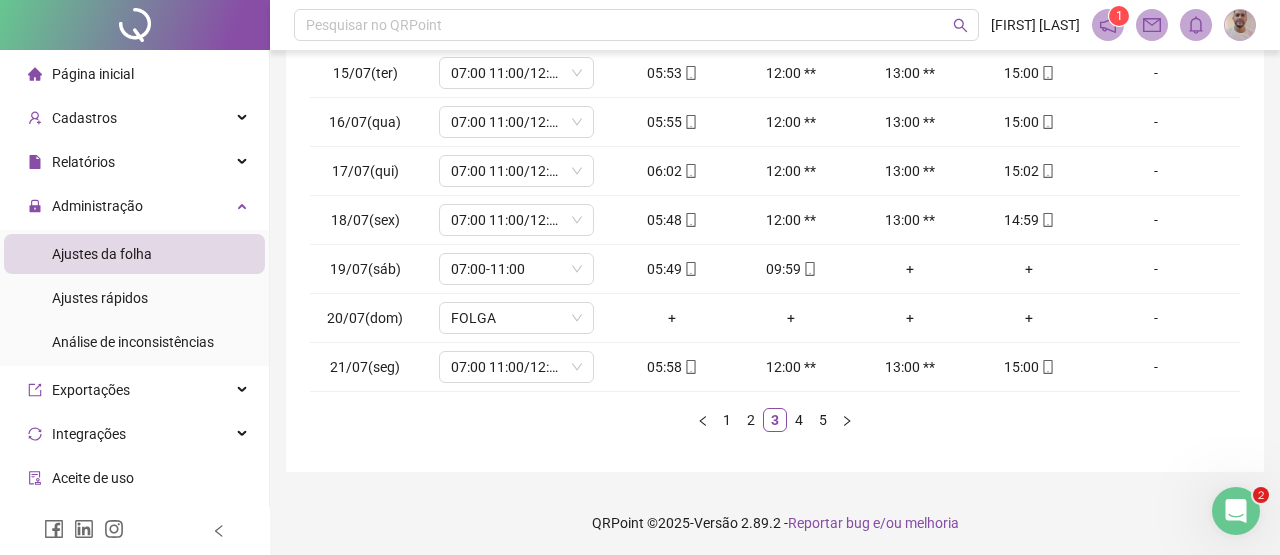 scroll, scrollTop: 0, scrollLeft: 0, axis: both 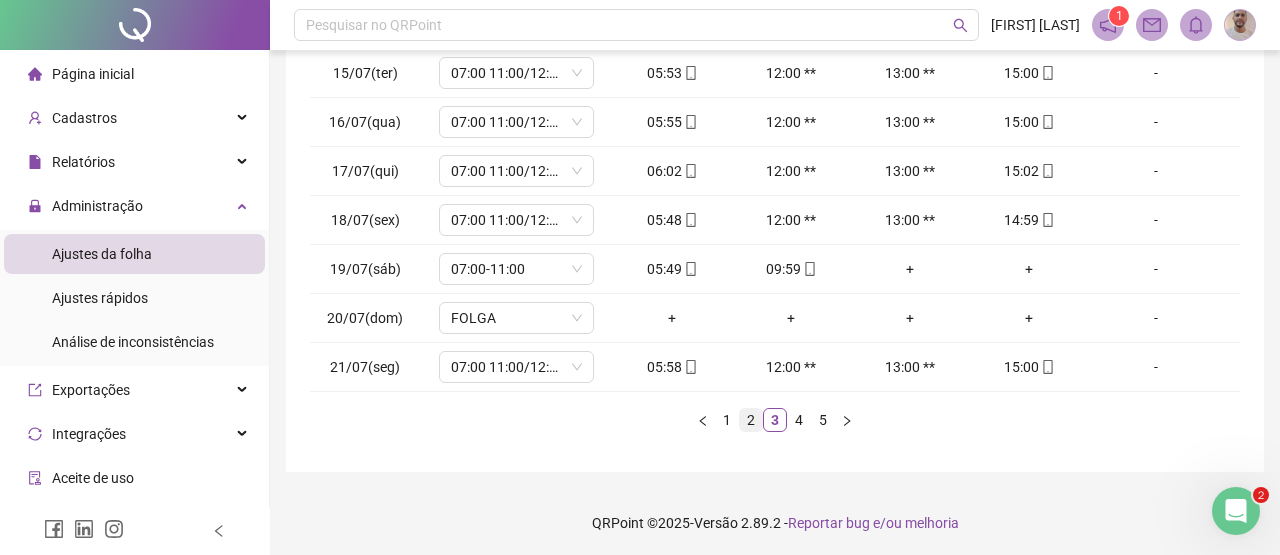 click on "2" at bounding box center (751, 420) 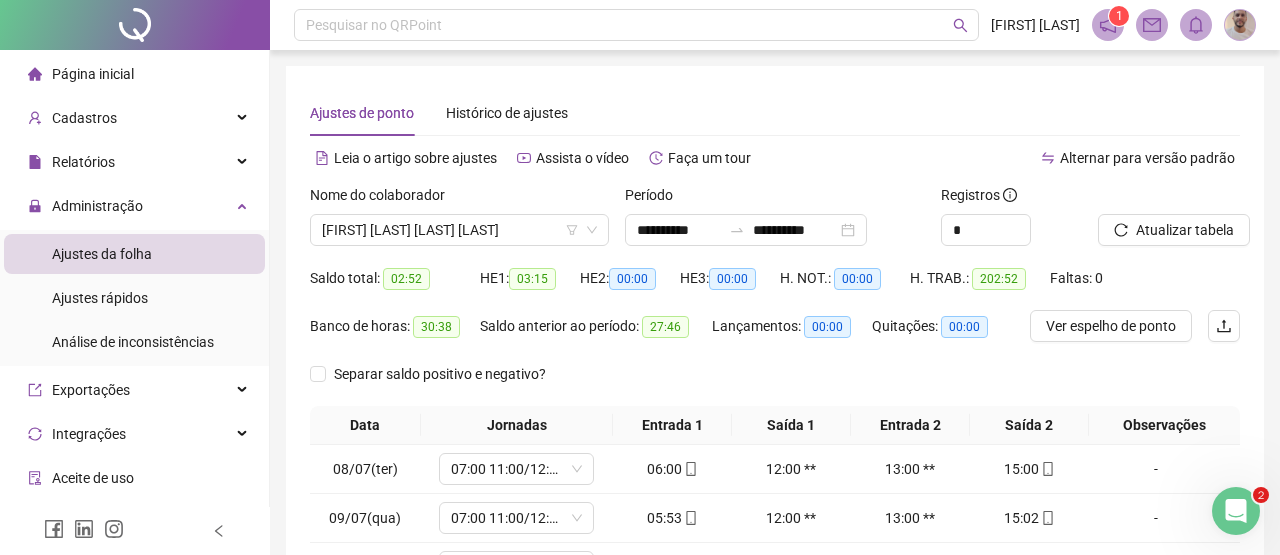 scroll, scrollTop: 396, scrollLeft: 0, axis: vertical 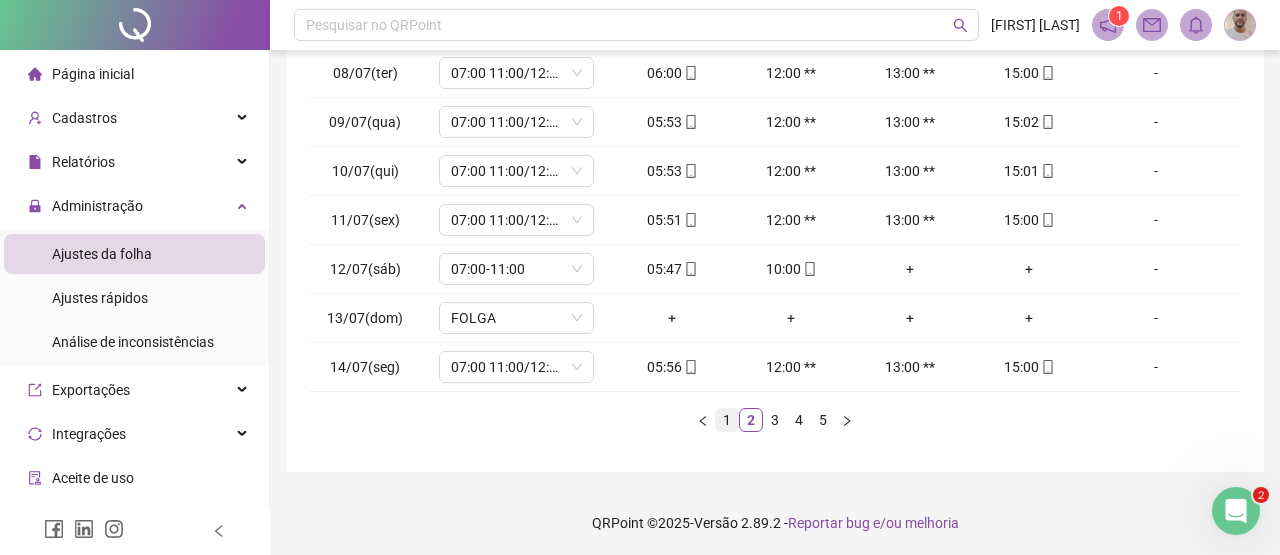 click on "1" at bounding box center (727, 420) 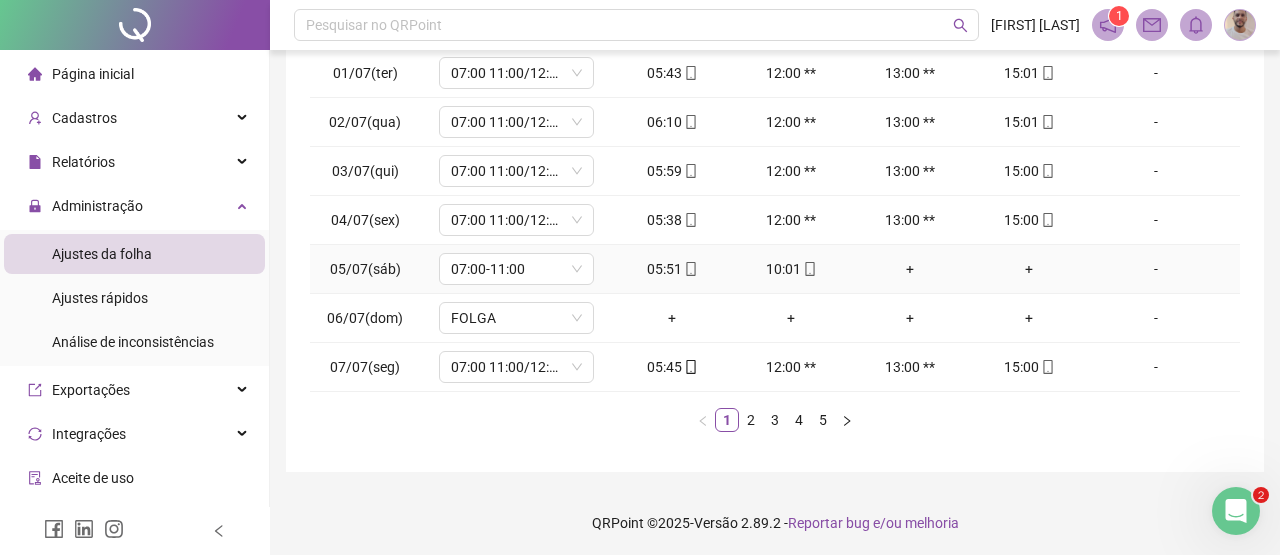 scroll, scrollTop: 0, scrollLeft: 0, axis: both 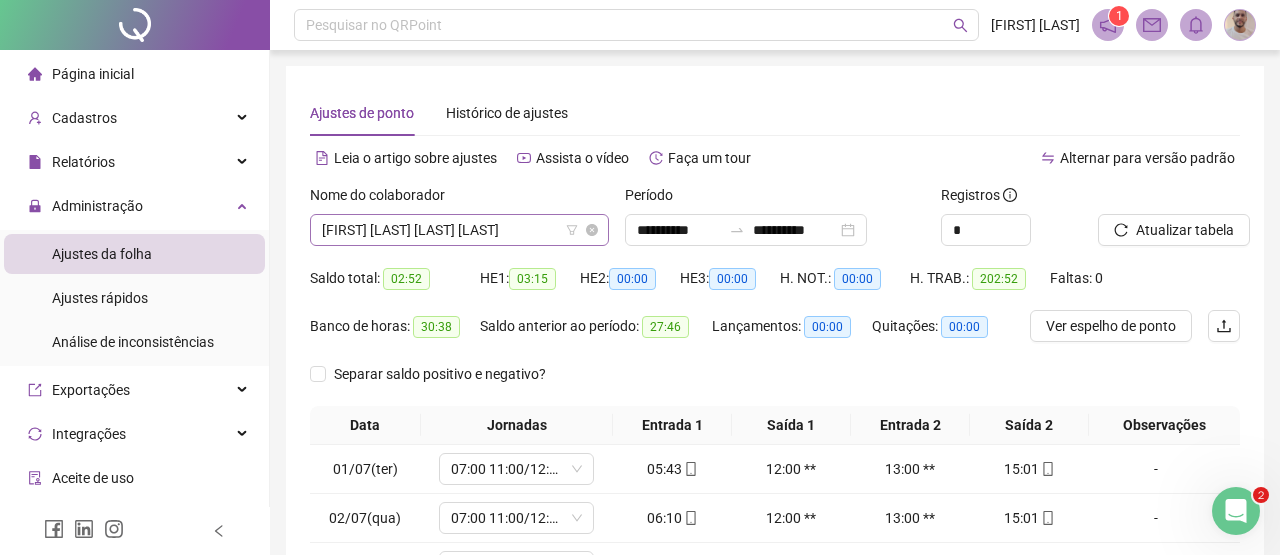 click on "[FIRST] [LAST] [LAST] [LAST]" at bounding box center (459, 230) 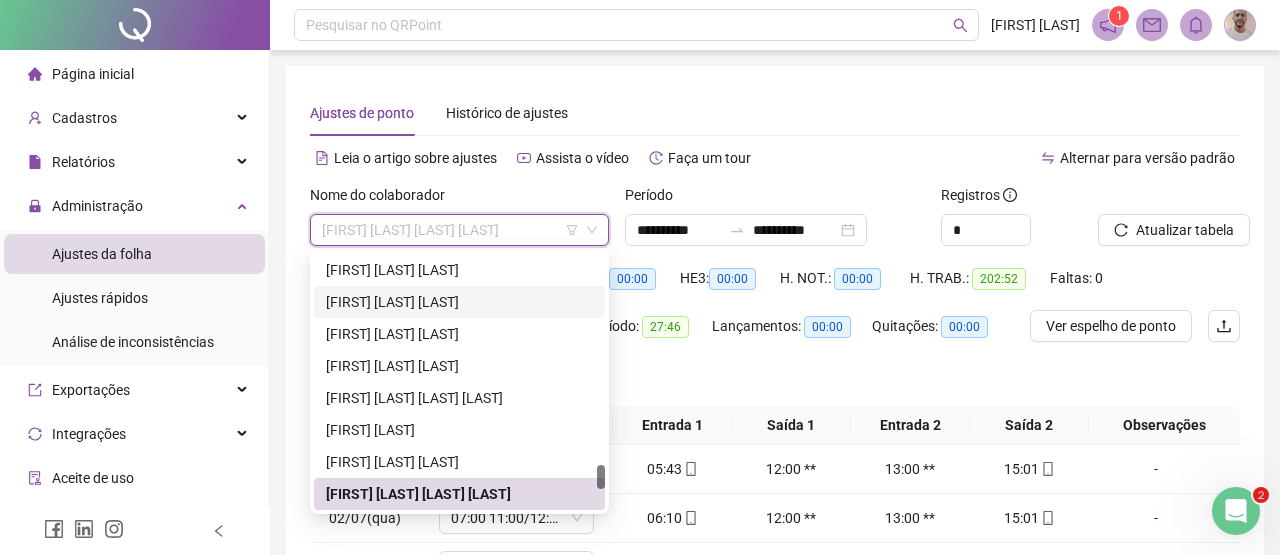 click on "[FIRST] [LAST] [LAST]" at bounding box center [459, 302] 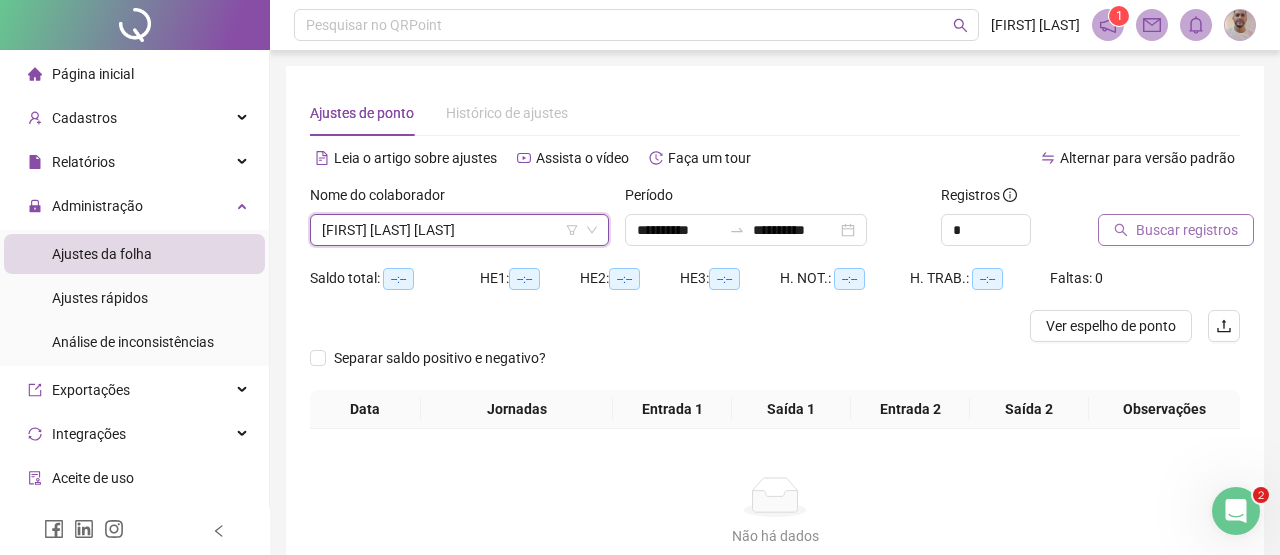 click on "Buscar registros" at bounding box center (1187, 230) 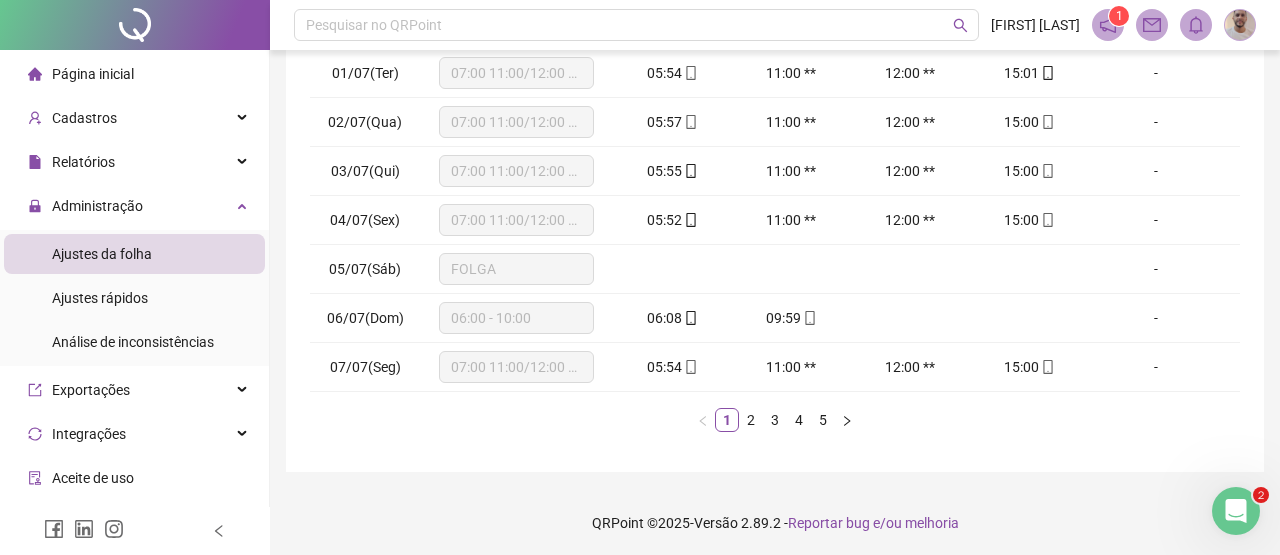 scroll, scrollTop: 0, scrollLeft: 0, axis: both 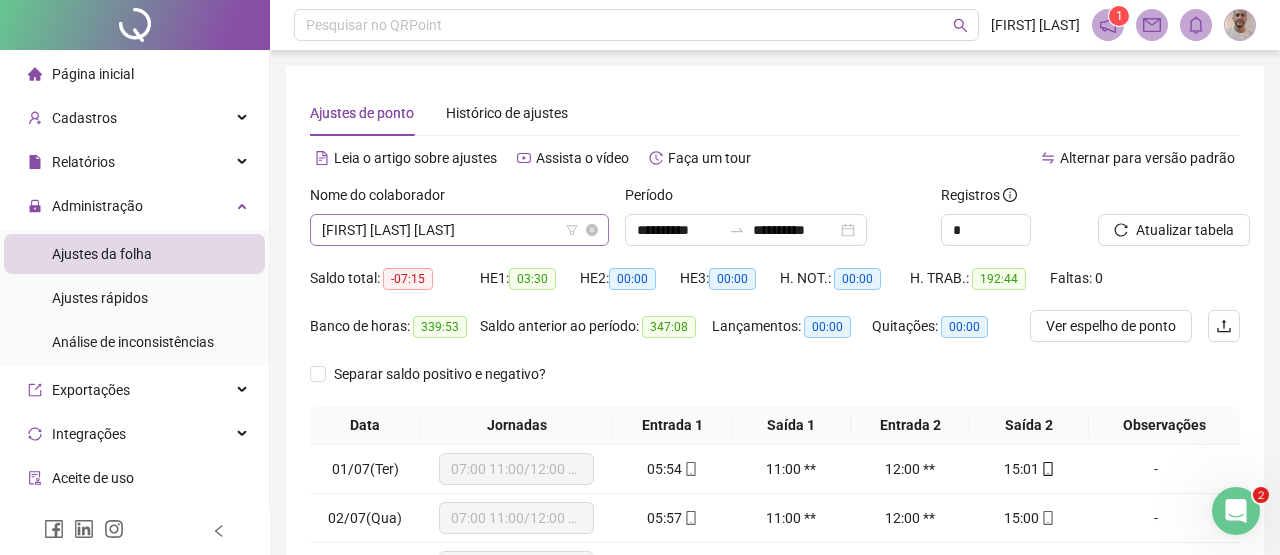 click on "[FIRST] [LAST] [LAST]" at bounding box center [459, 230] 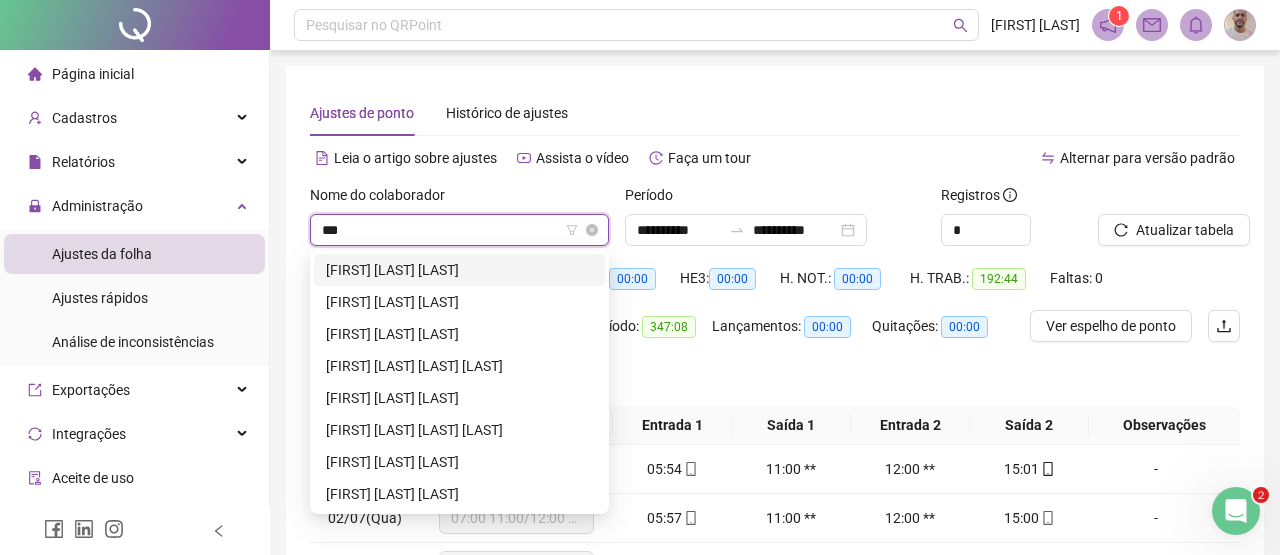 scroll, scrollTop: 0, scrollLeft: 0, axis: both 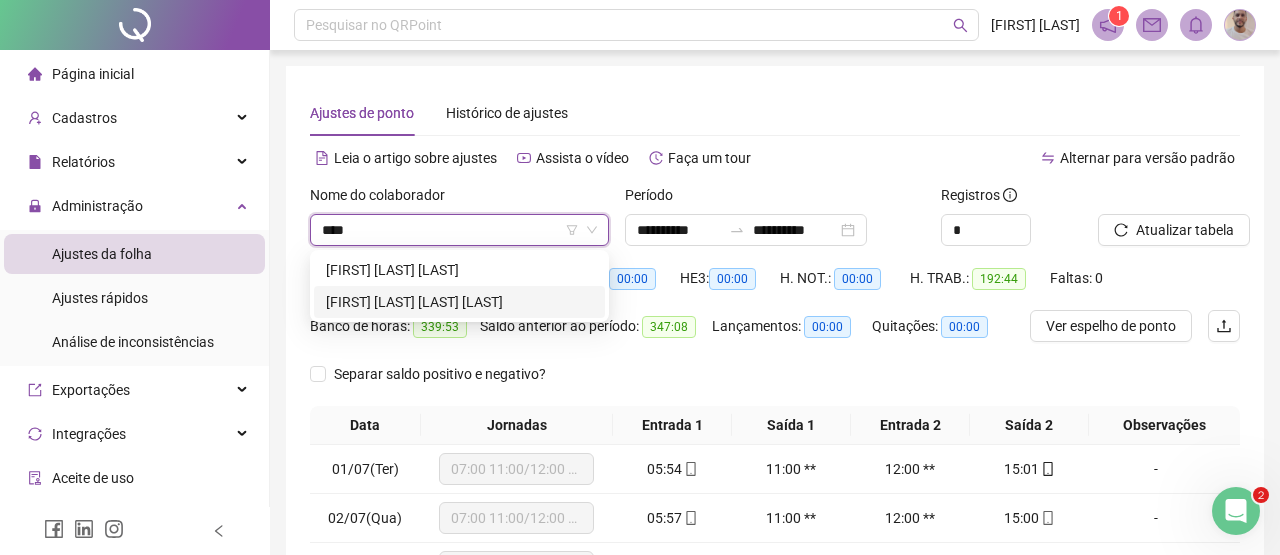 click on "[FIRST] [LAST] [LAST] [LAST]" at bounding box center (459, 302) 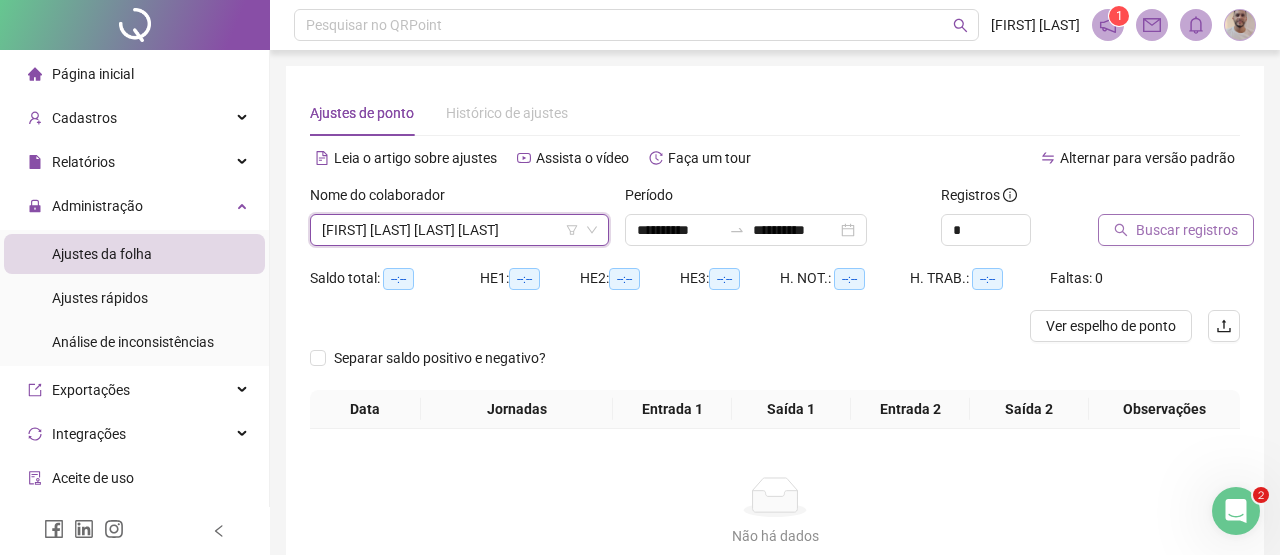 click on "Buscar registros" at bounding box center (1187, 230) 